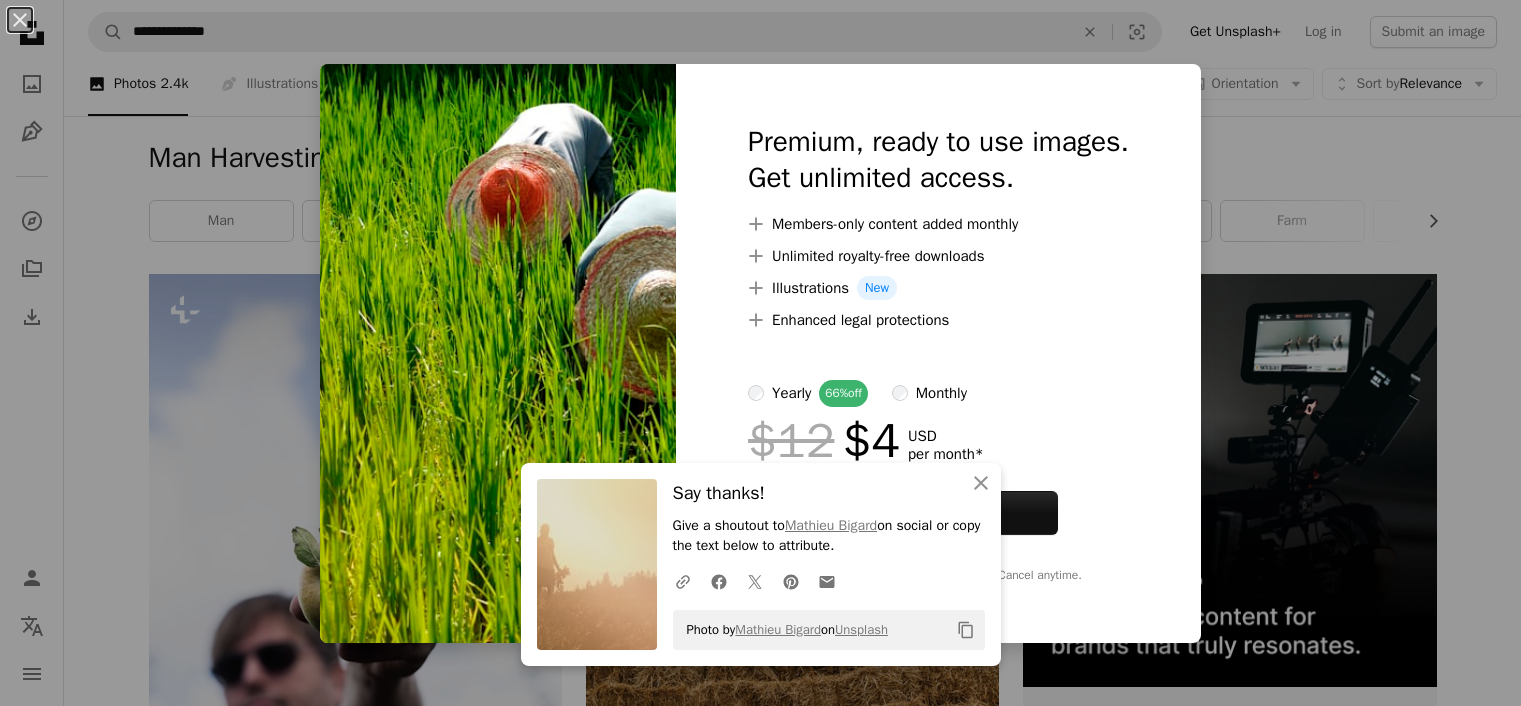 scroll, scrollTop: 5660, scrollLeft: 0, axis: vertical 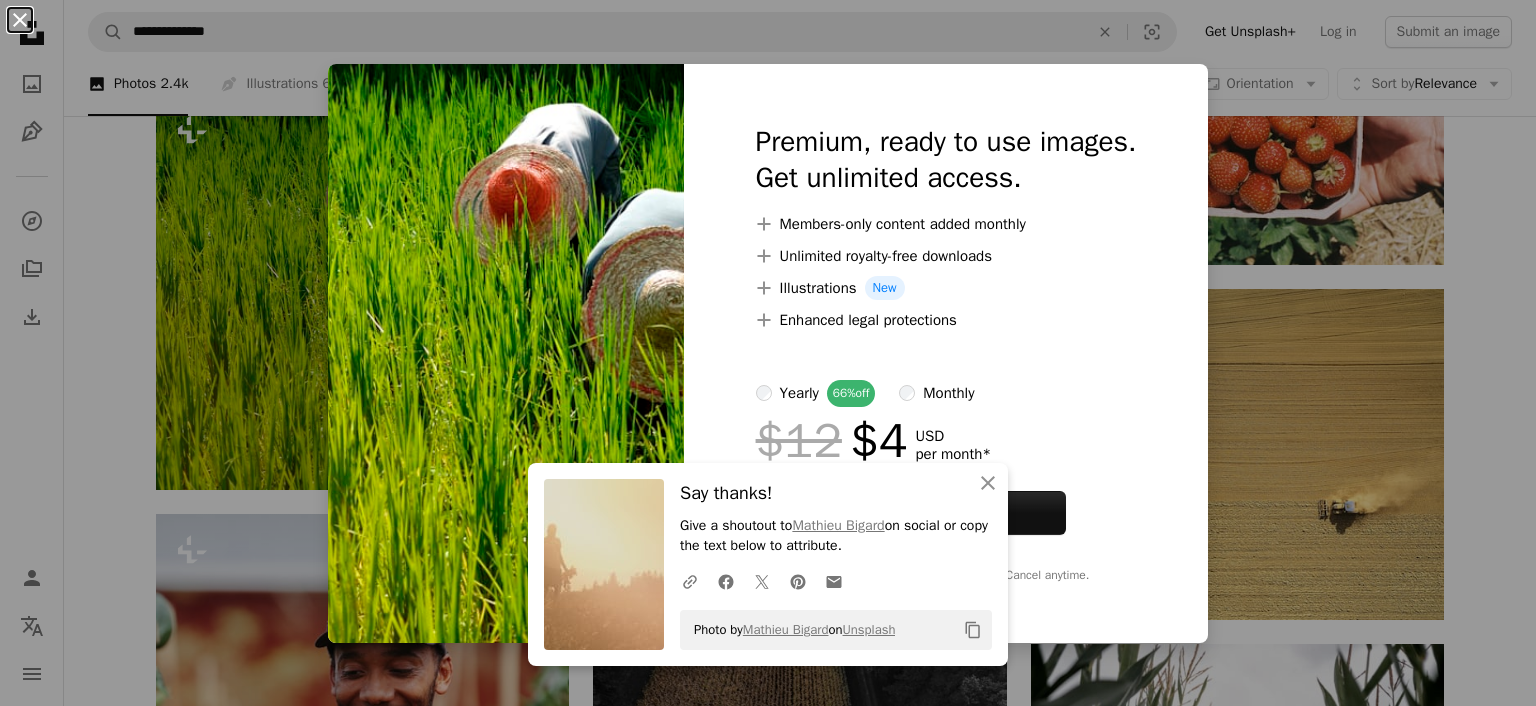 click on "An X shape" at bounding box center [20, 20] 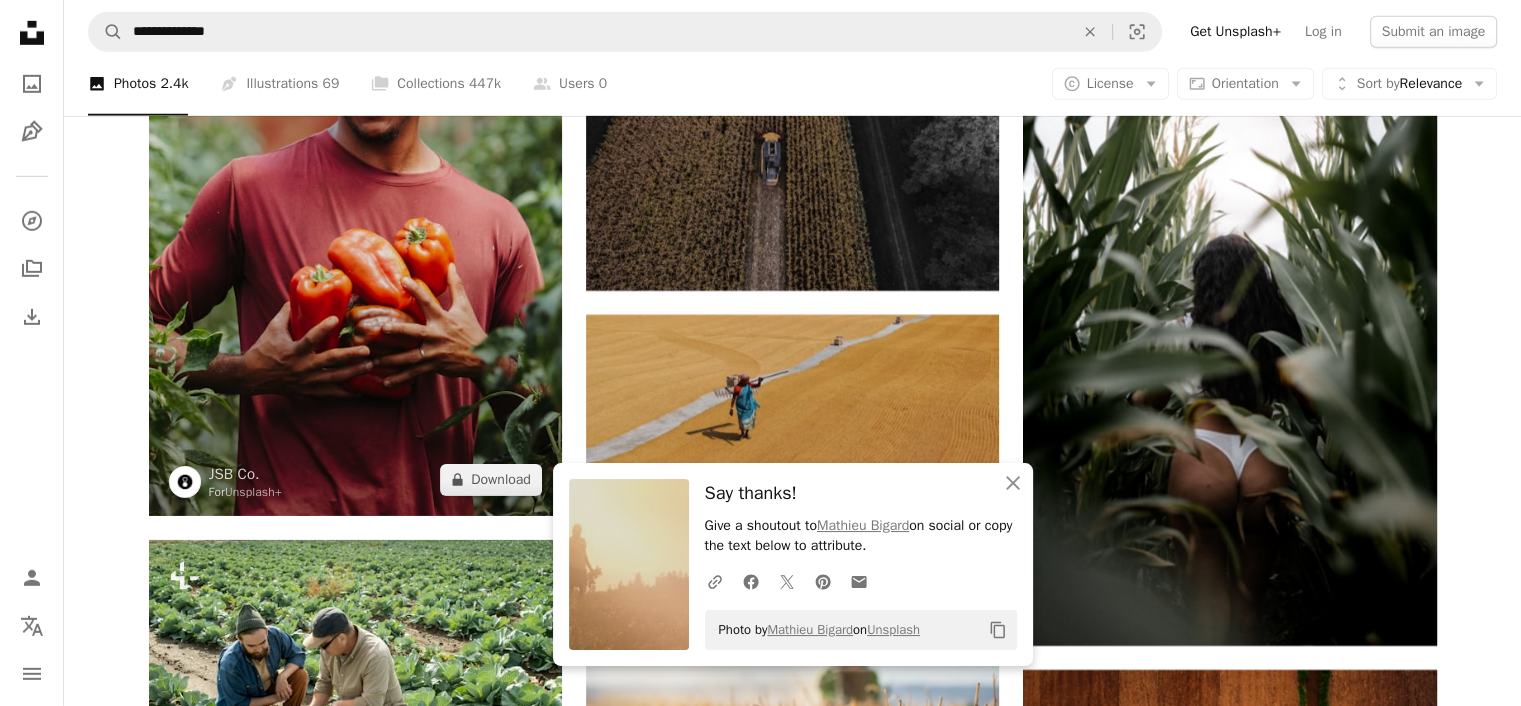 scroll, scrollTop: 6260, scrollLeft: 0, axis: vertical 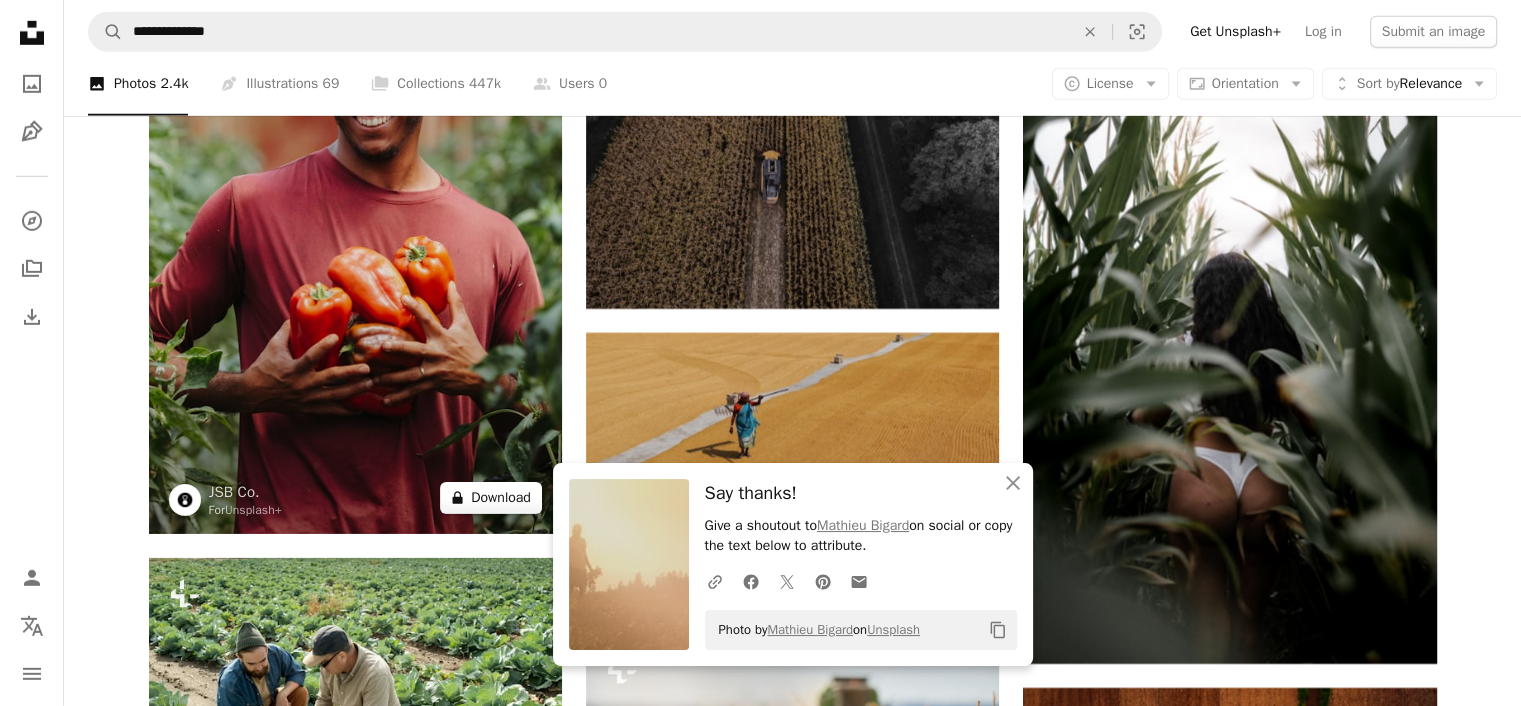click on "A lock   Download" at bounding box center (491, 498) 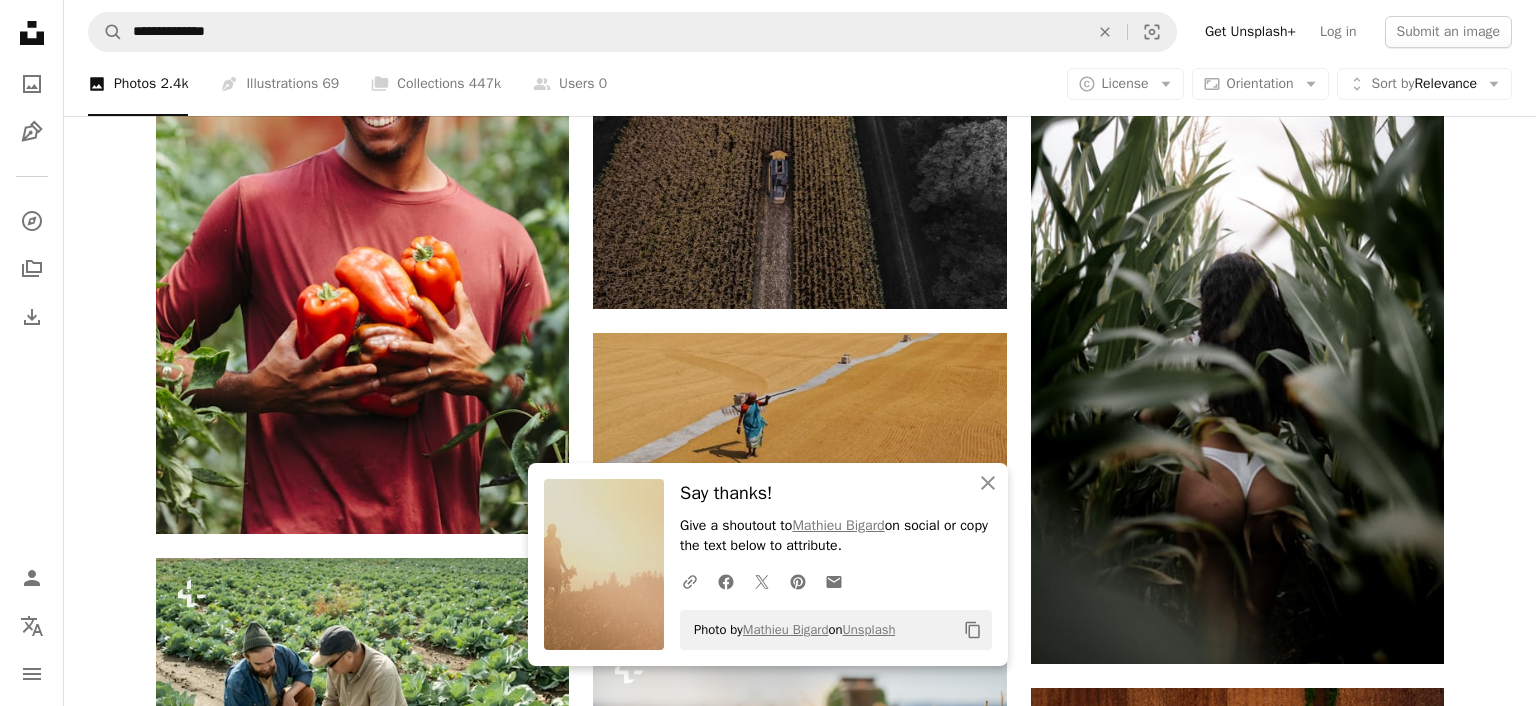 click on "An X shape" at bounding box center [20, 20] 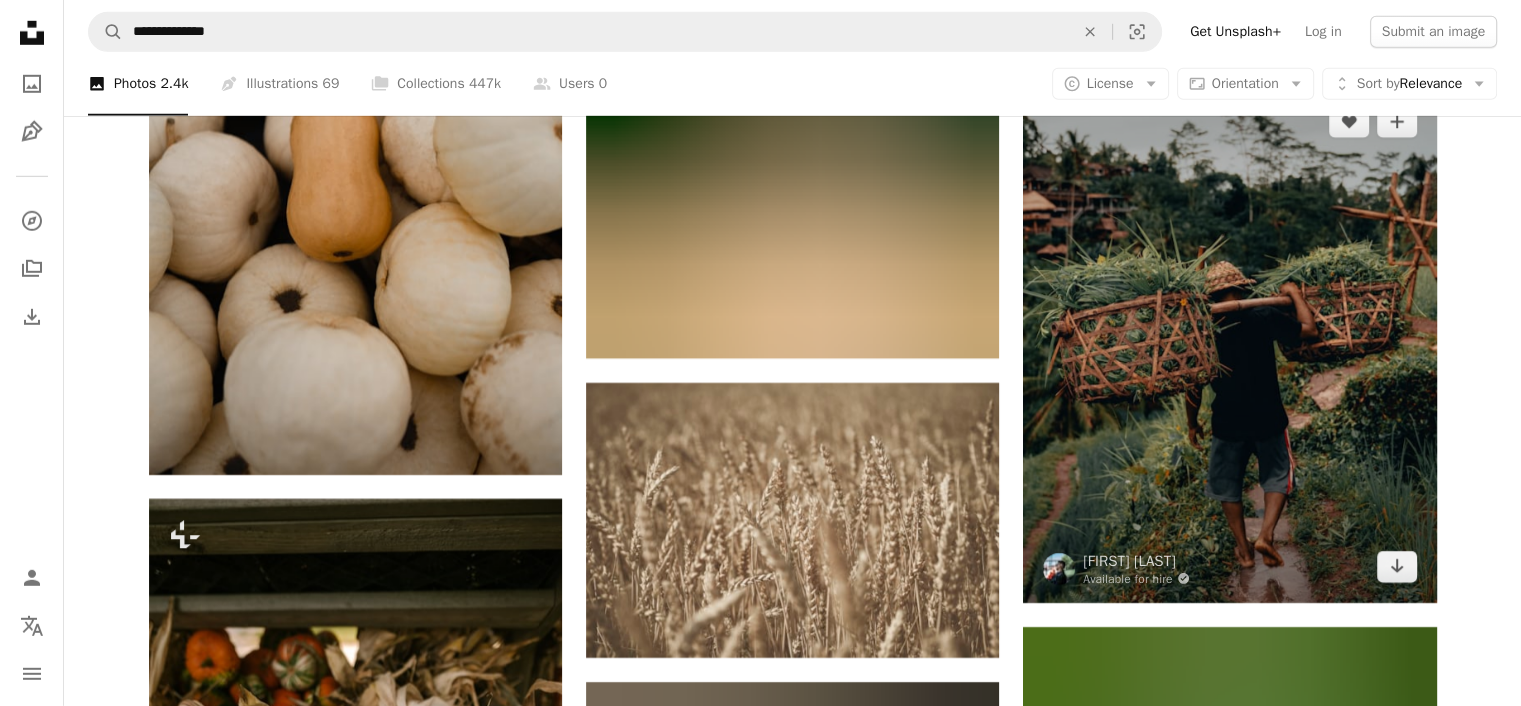 scroll, scrollTop: 21260, scrollLeft: 0, axis: vertical 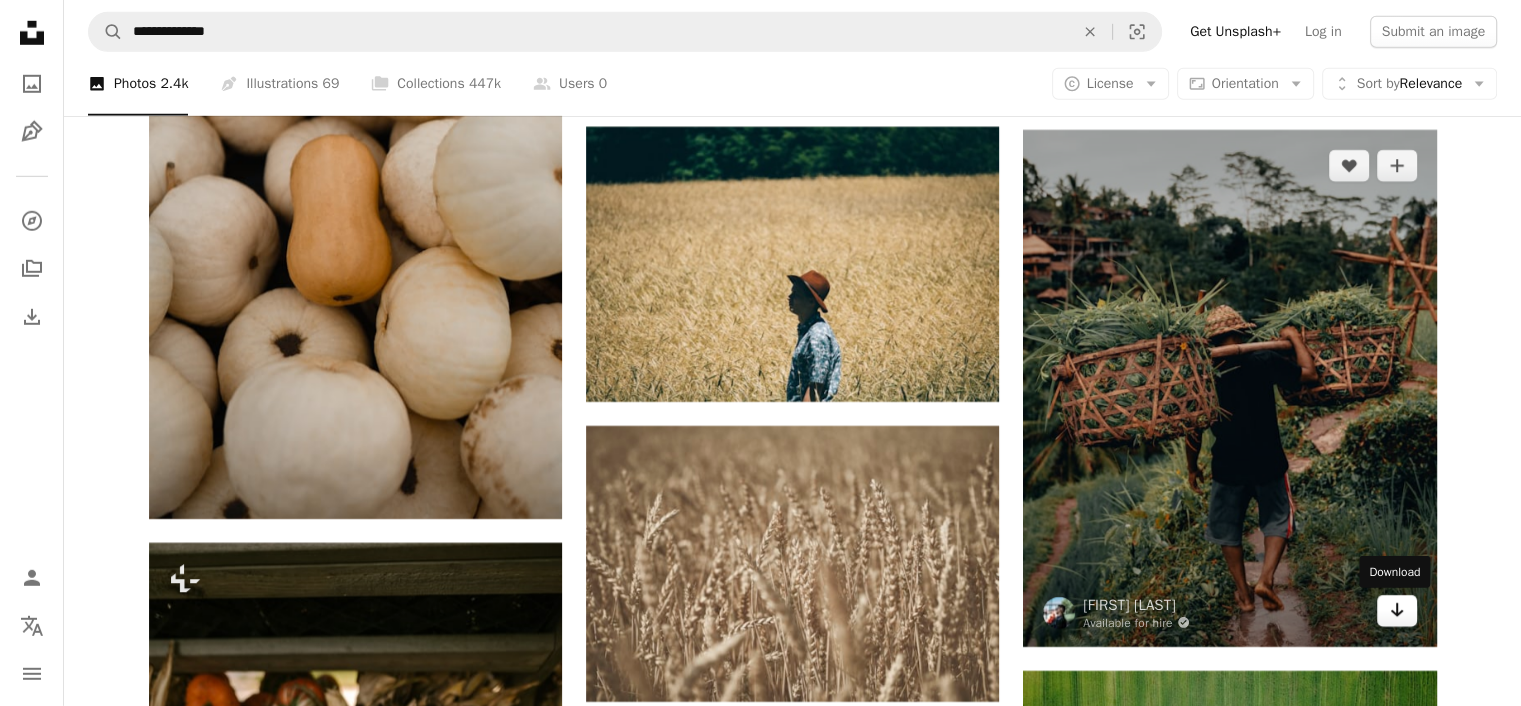 click on "Arrow pointing down" 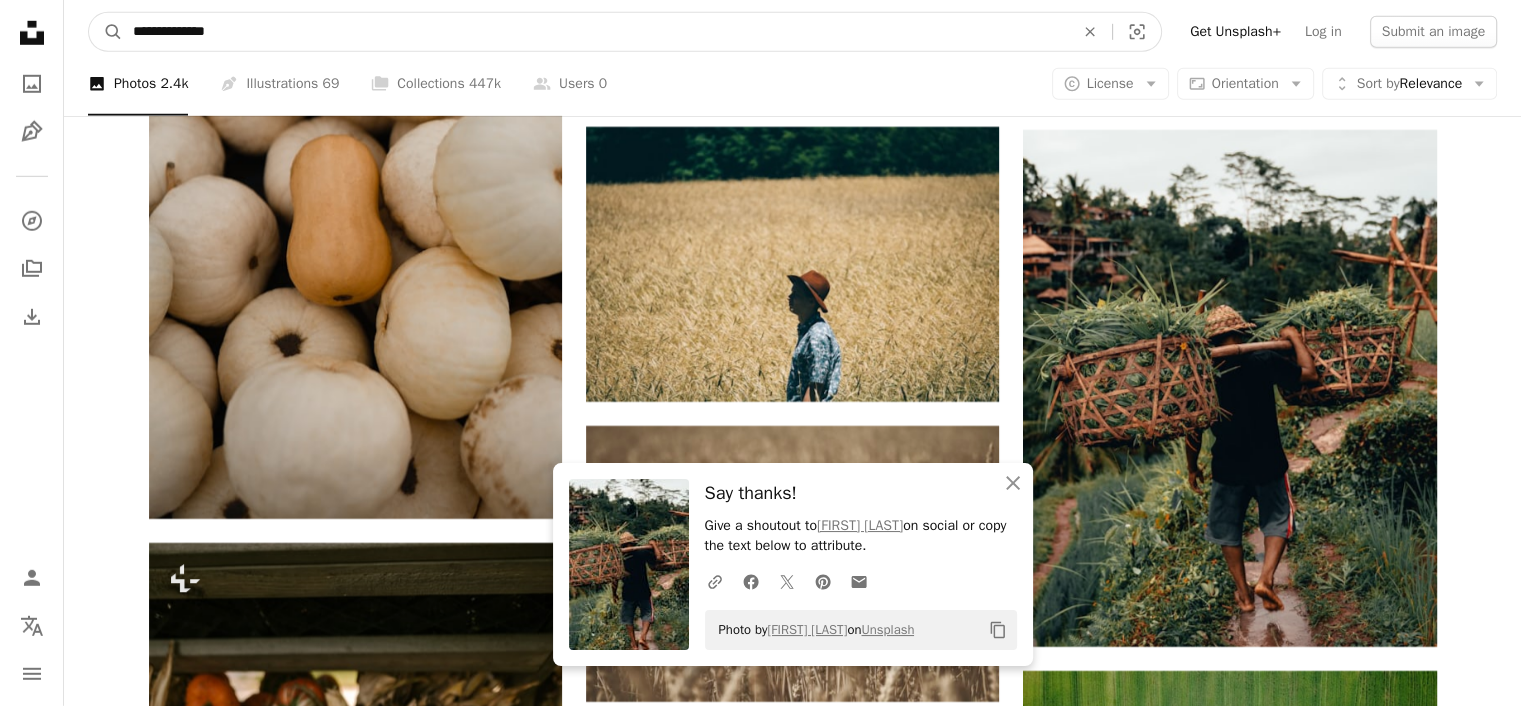 drag, startPoint x: 549, startPoint y: 27, endPoint x: 540, endPoint y: 35, distance: 12.0415945 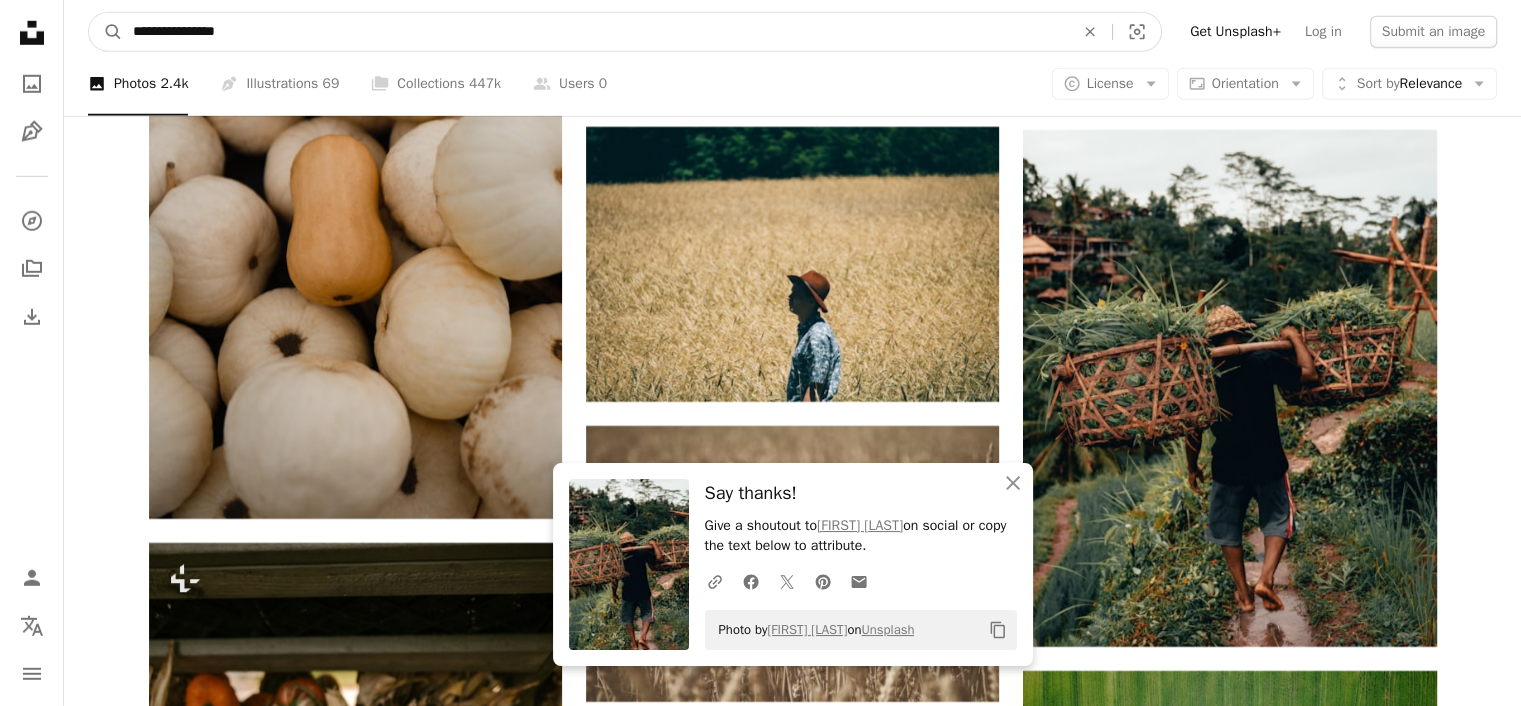 type on "**********" 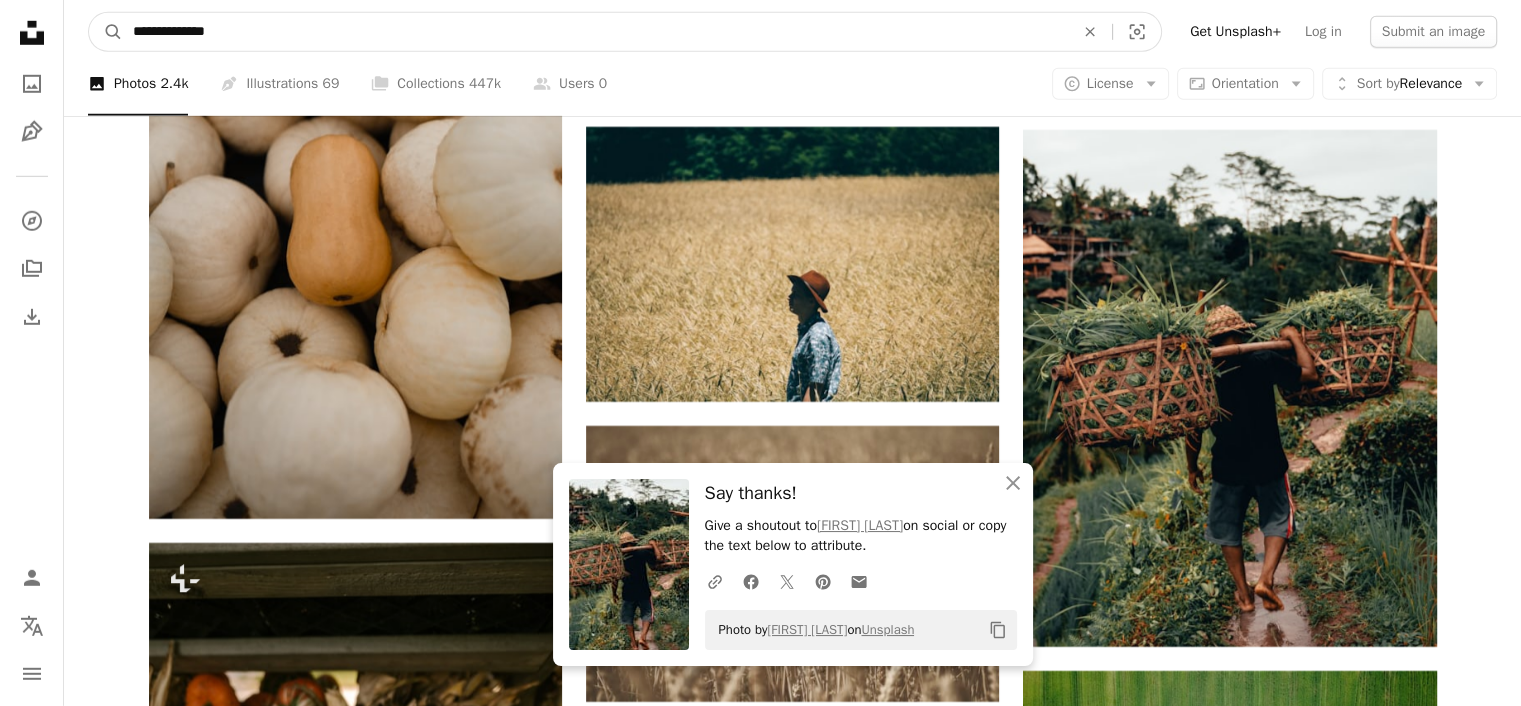 type on "**********" 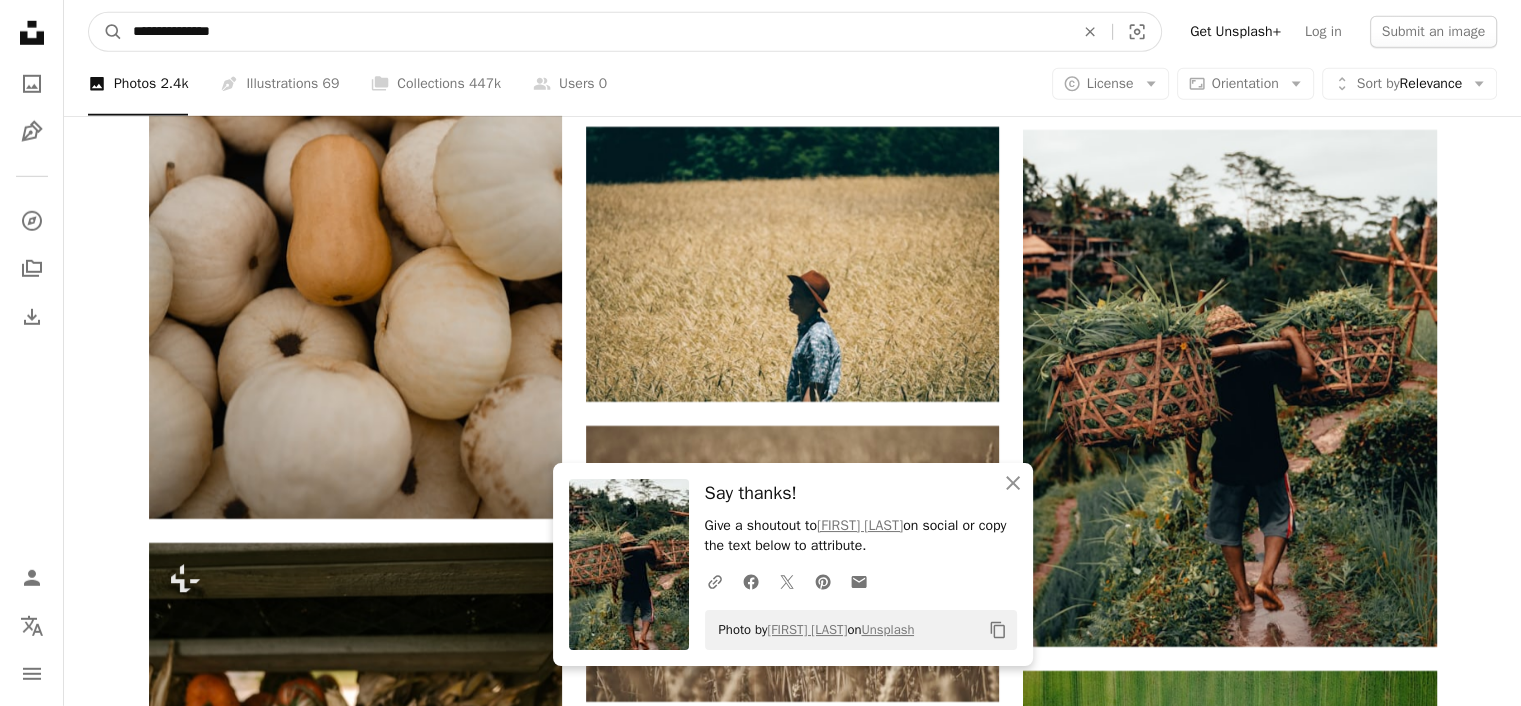 click on "A magnifying glass" at bounding box center [106, 32] 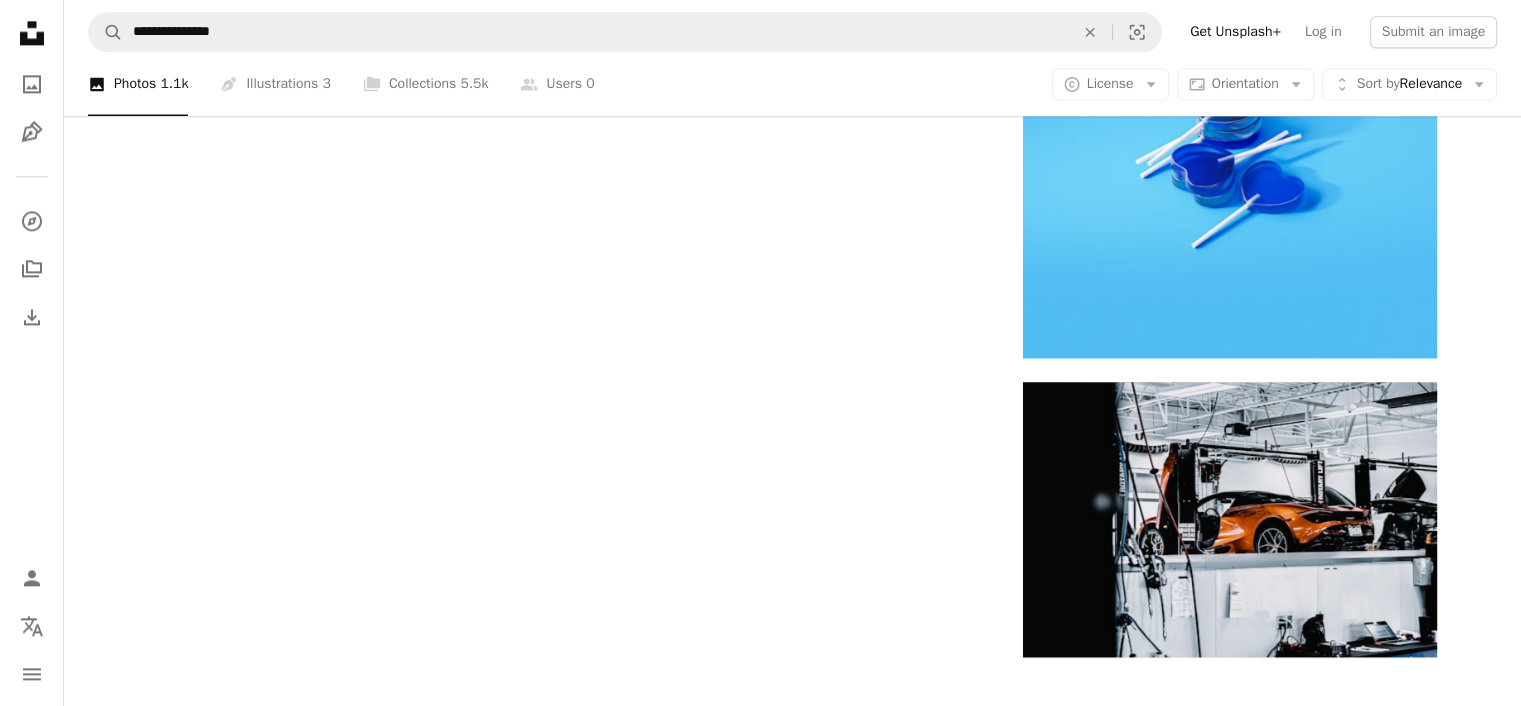 scroll, scrollTop: 3100, scrollLeft: 0, axis: vertical 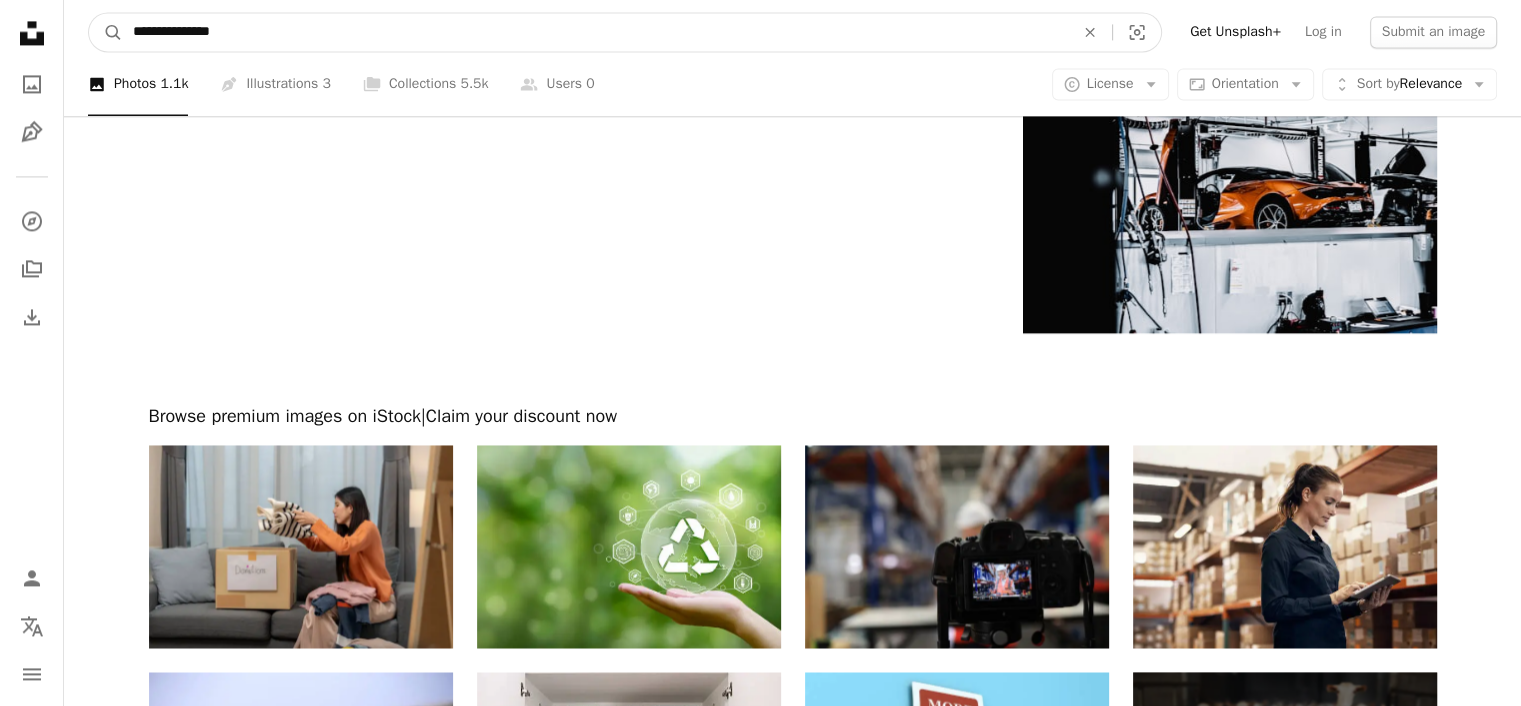 click on "**********" at bounding box center [595, 32] 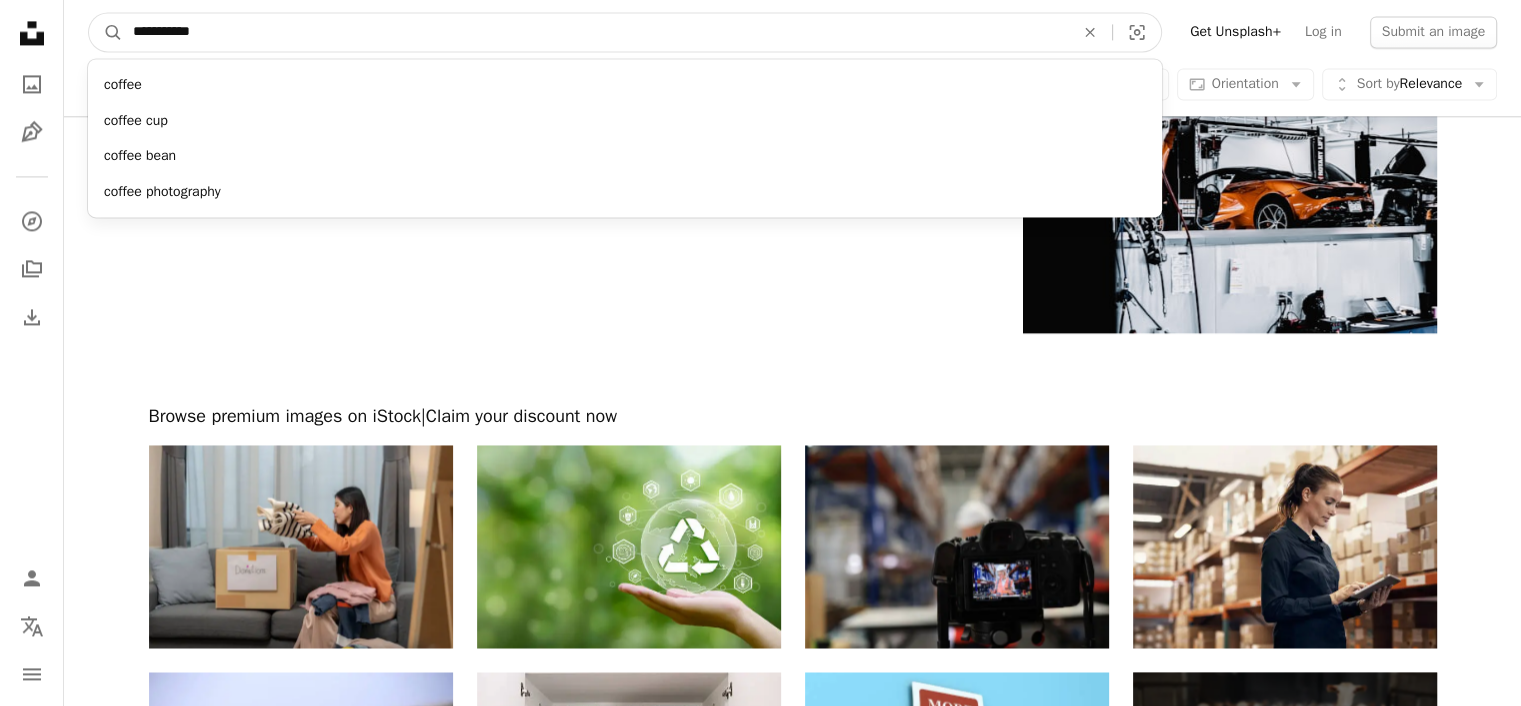 type on "**********" 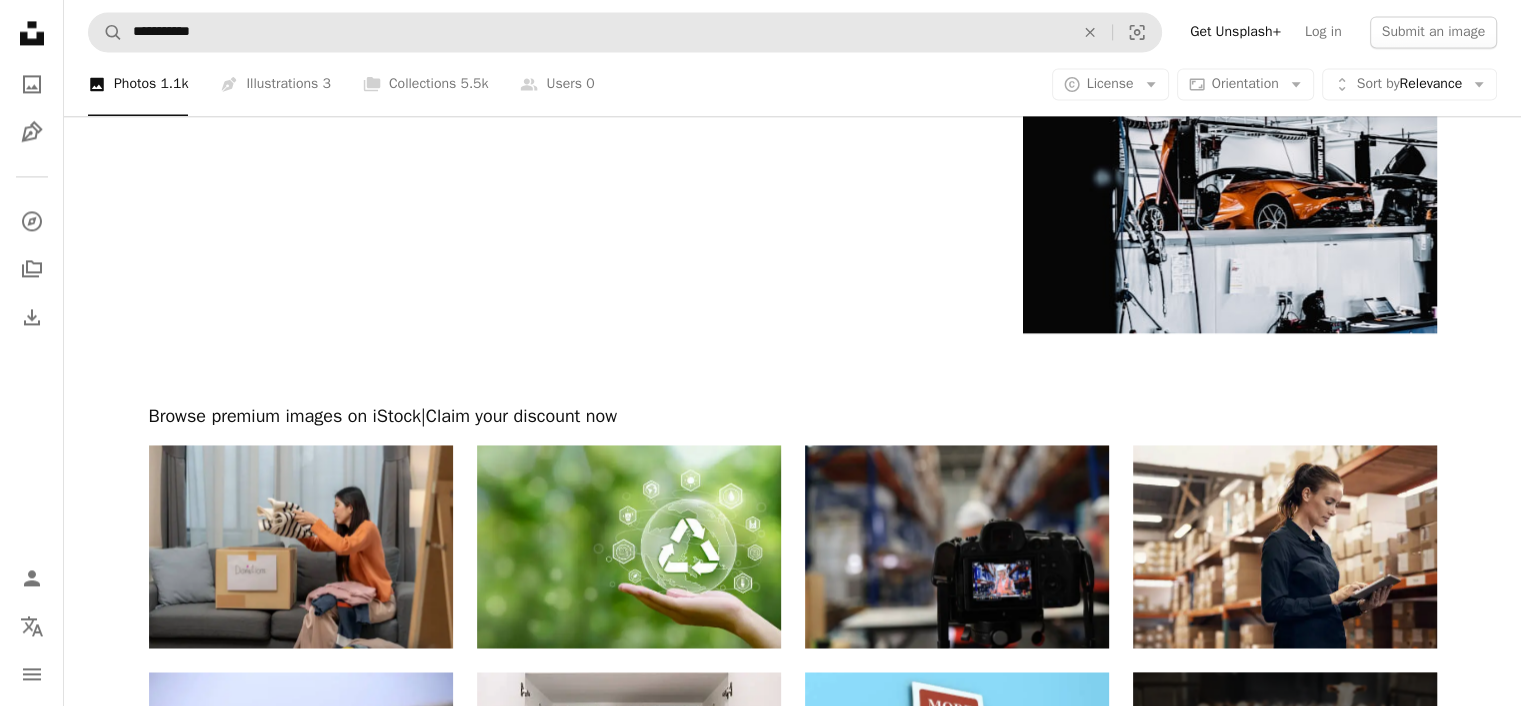 scroll, scrollTop: 0, scrollLeft: 0, axis: both 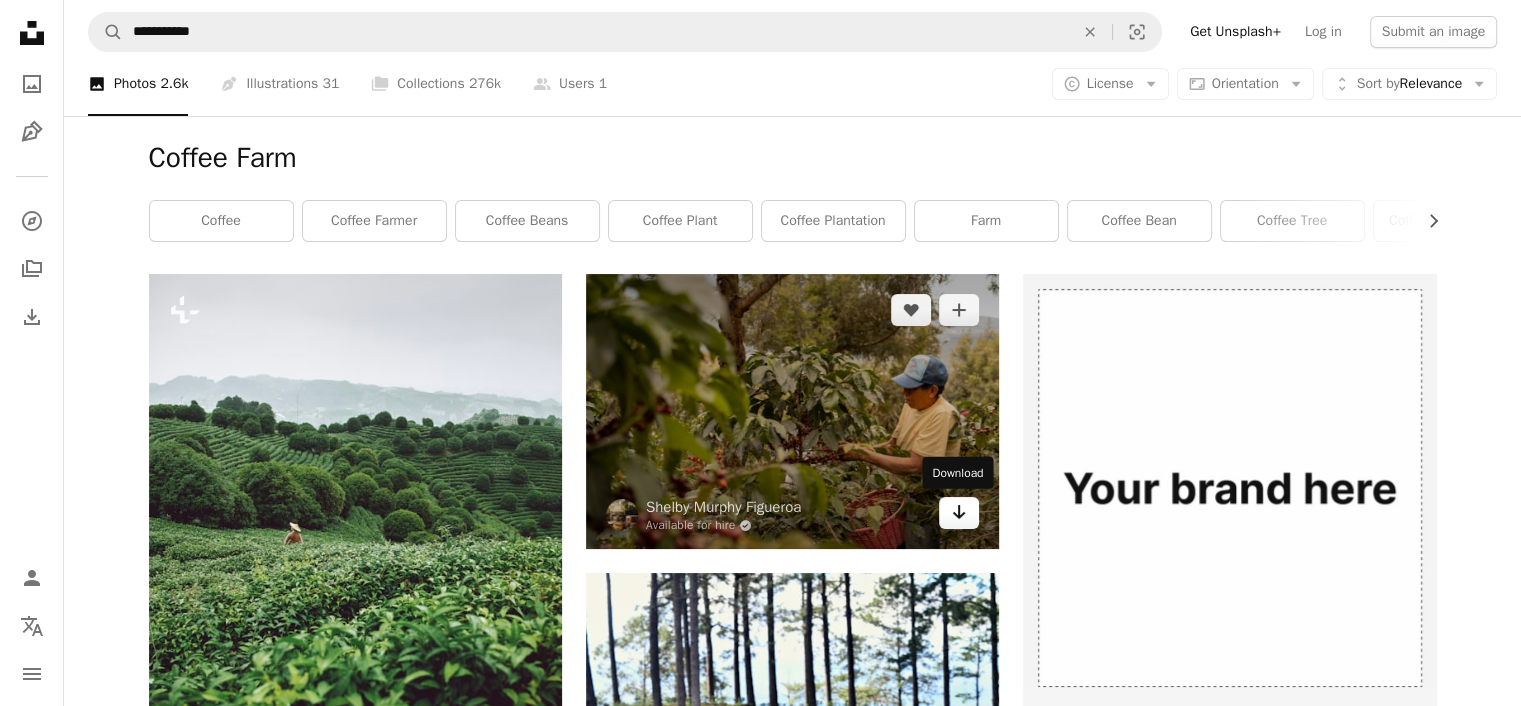 click on "Arrow pointing down" 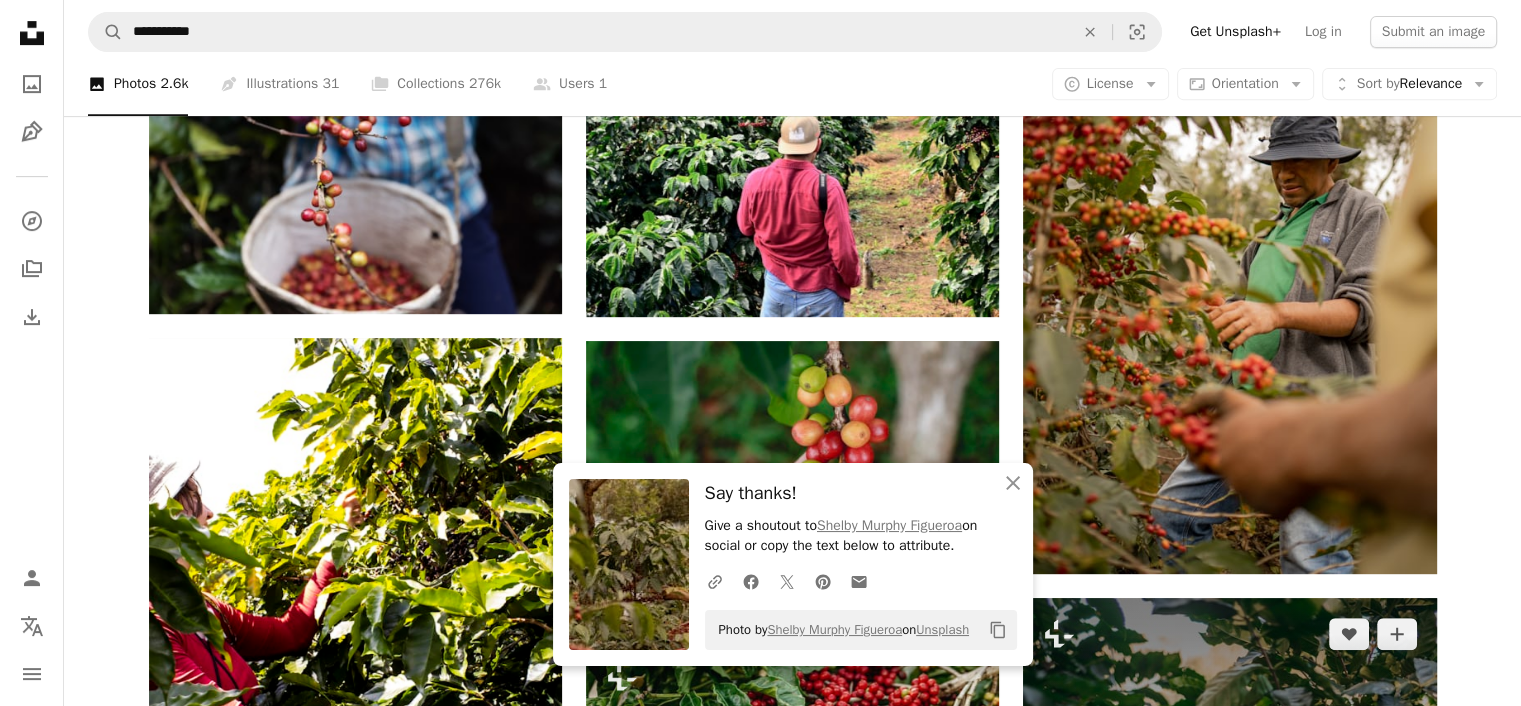 scroll, scrollTop: 1100, scrollLeft: 0, axis: vertical 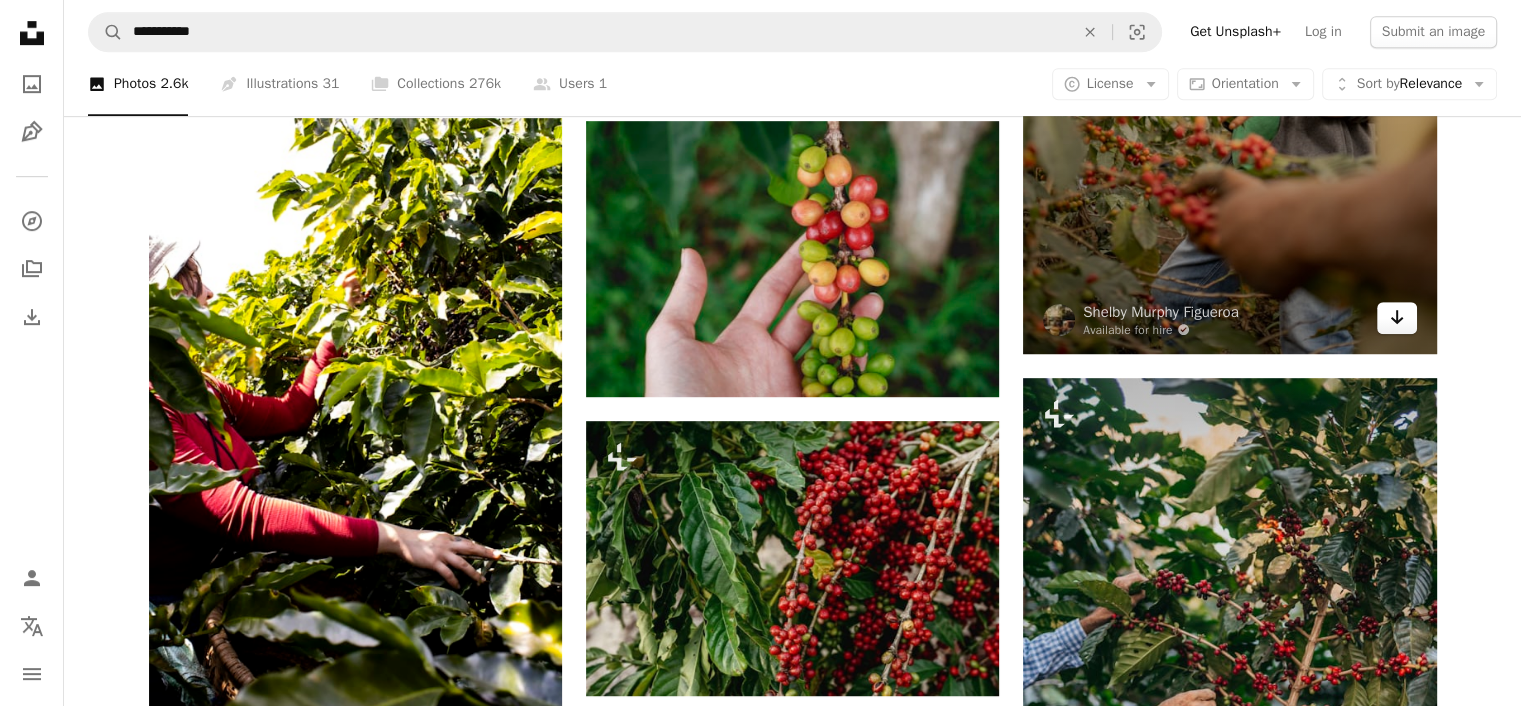 click 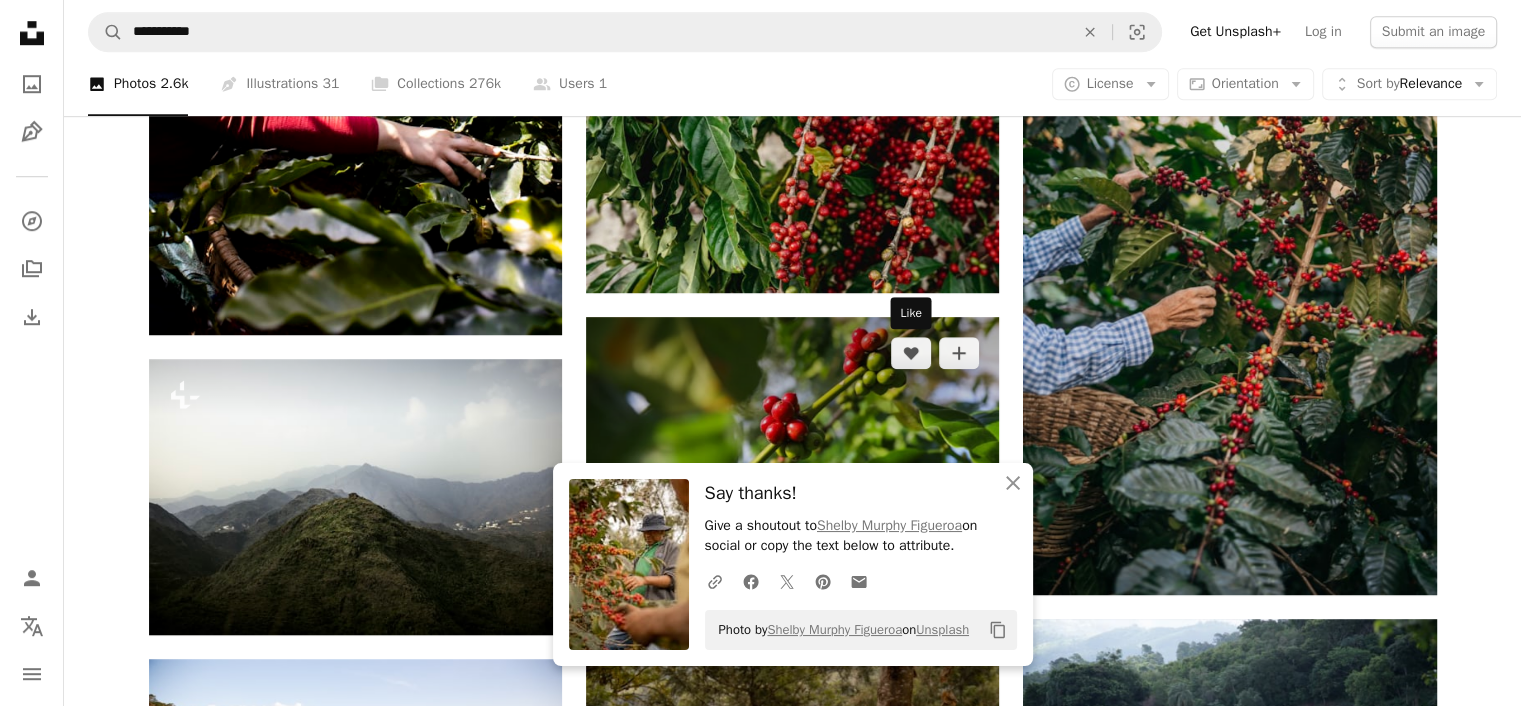 scroll, scrollTop: 1500, scrollLeft: 0, axis: vertical 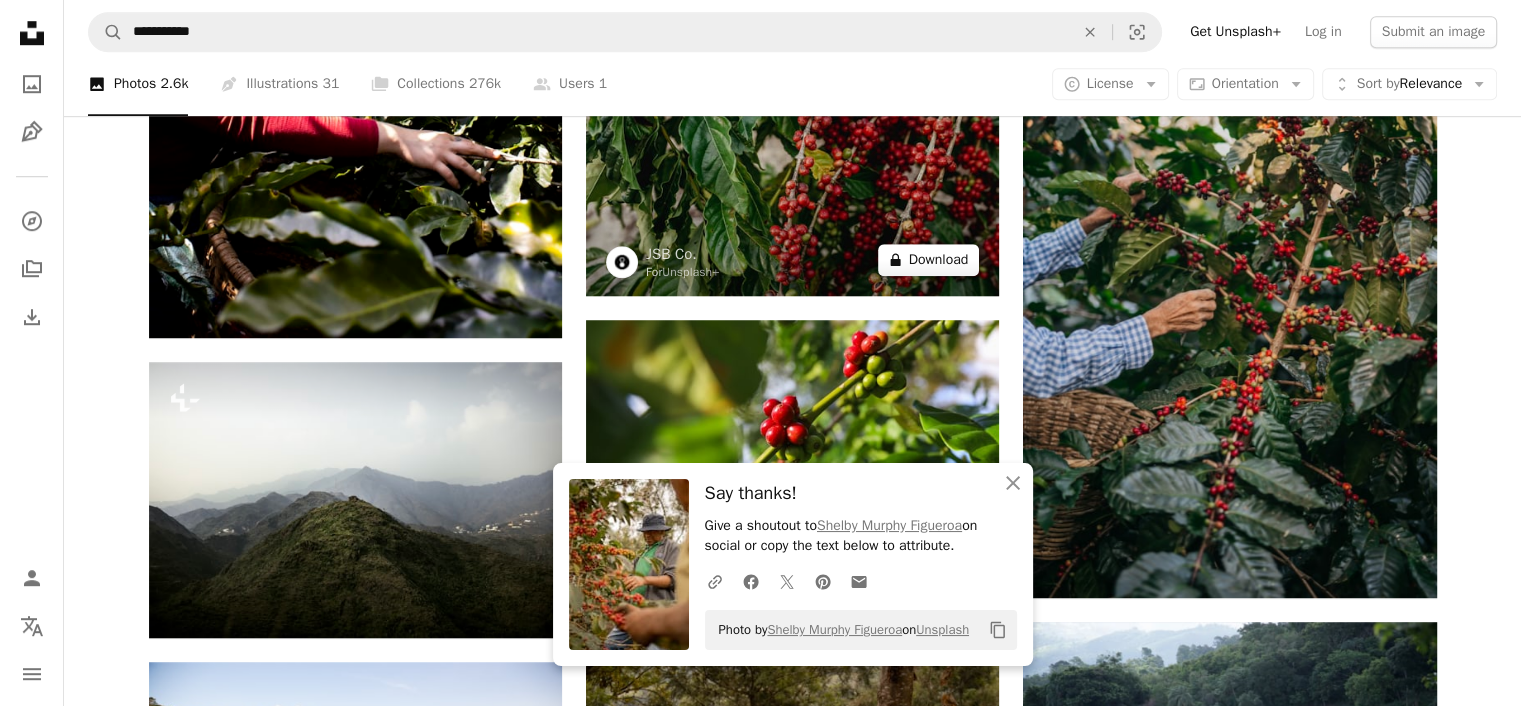 click on "A lock   Download" at bounding box center (929, 260) 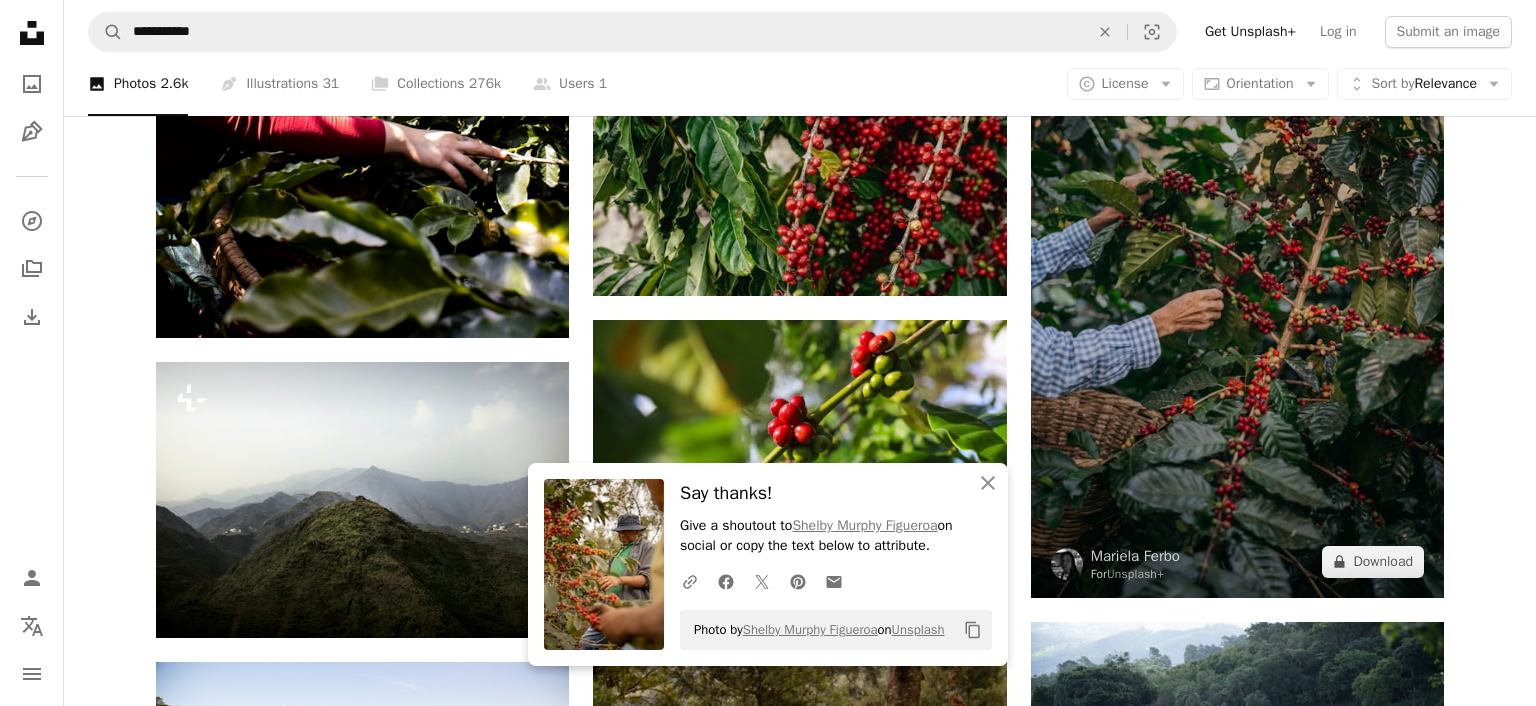 click on "[FIRST] [LAST] [LAST] on [BRAND]
Copy content Premium, ready to use images. Get unlimited access. A plus sign Members-only content added monthly A plus sign Unlimited royalty-free downloads A plus sign Illustrations  New A plus sign Enhanced legal protections yearly 66%  off monthly $12   $4 USD per month * Get  Unsplash+ * When paid annually, billed upfront  $48 Taxes where applicable. Renews automatically. Cancel anytime." at bounding box center (768, 4054) 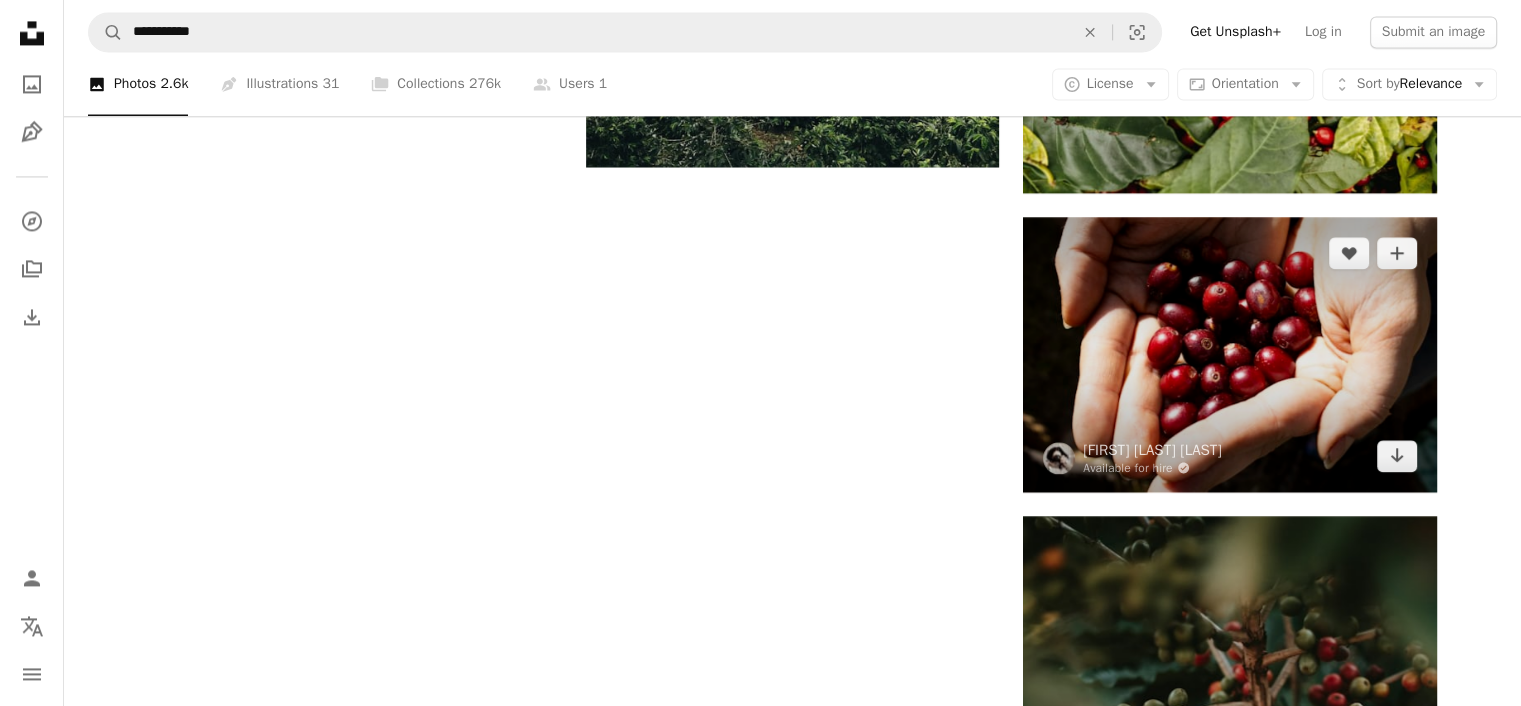 scroll, scrollTop: 3100, scrollLeft: 0, axis: vertical 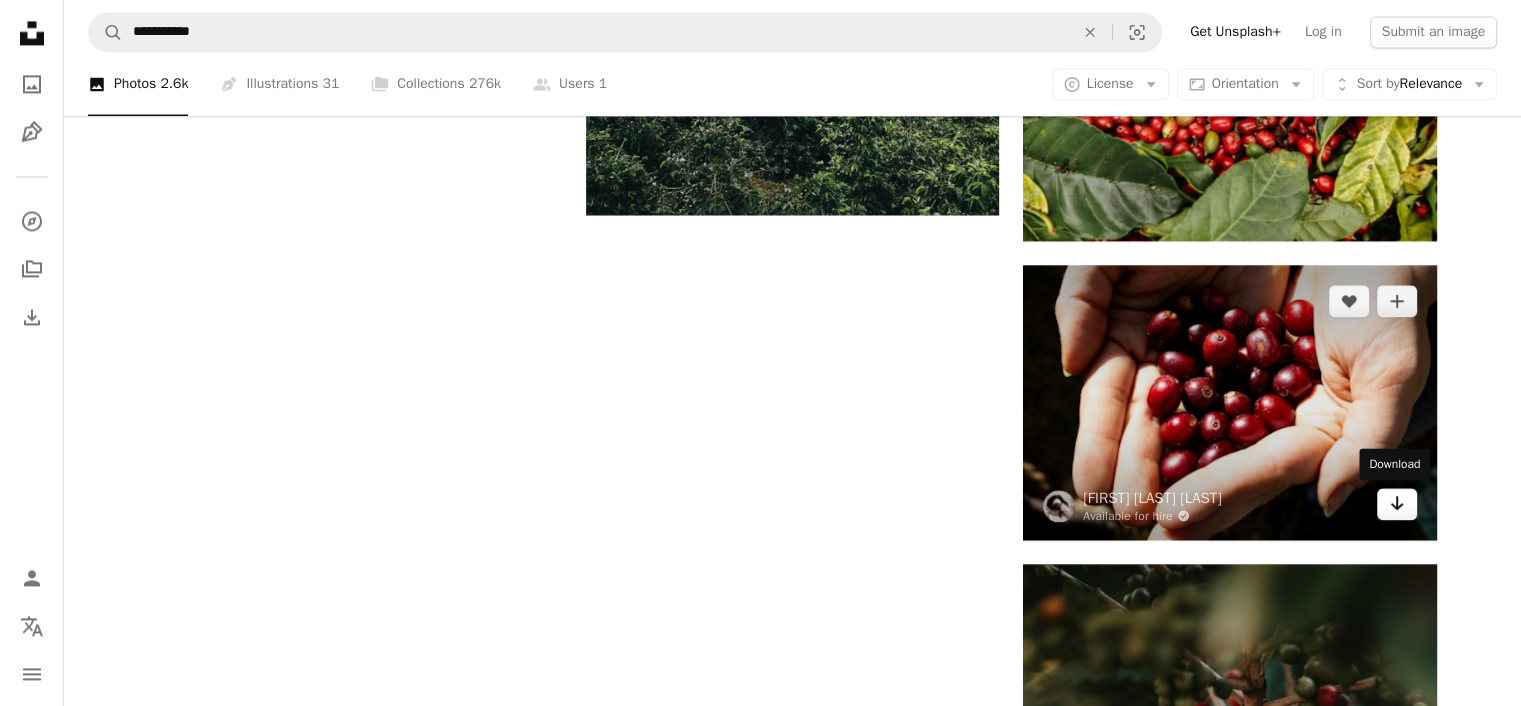 click on "Arrow pointing down" at bounding box center [1397, 504] 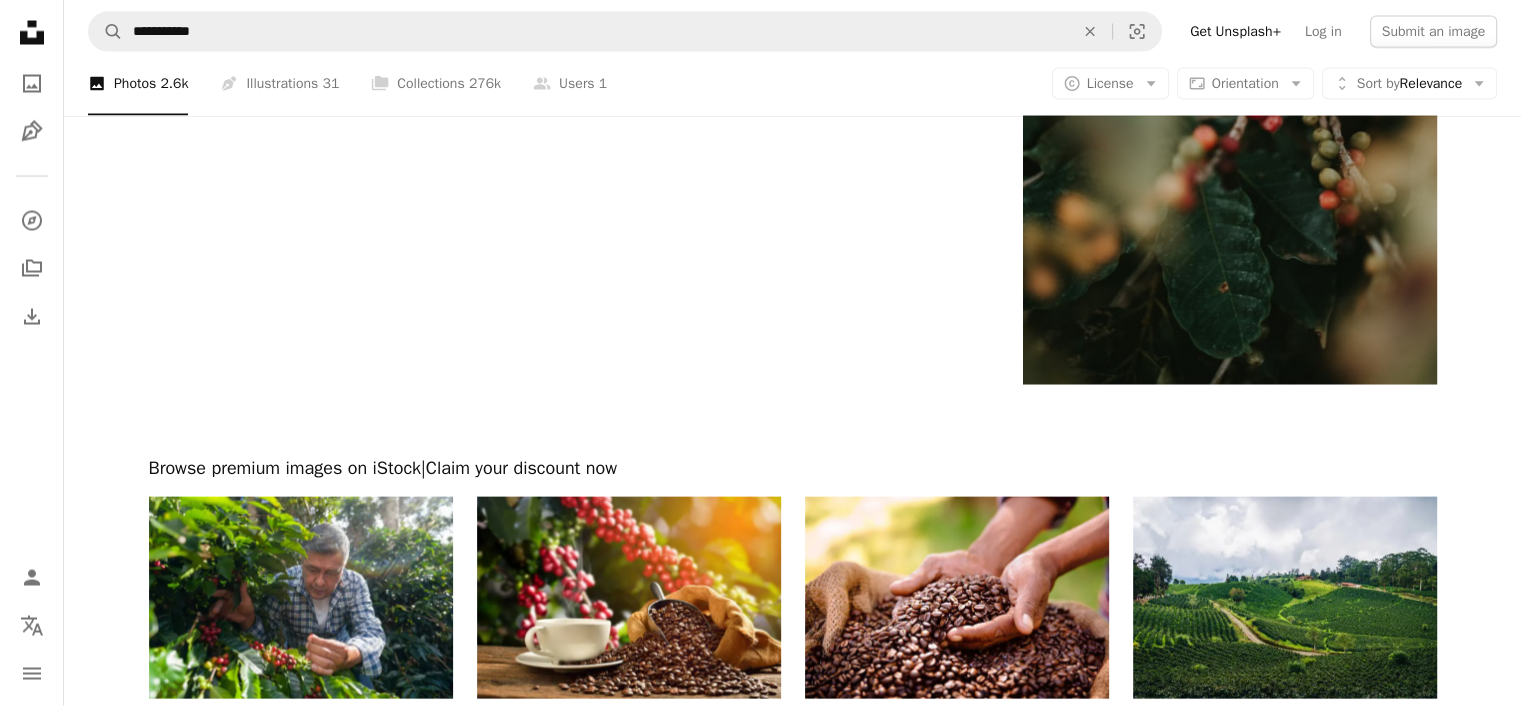 scroll, scrollTop: 3894, scrollLeft: 0, axis: vertical 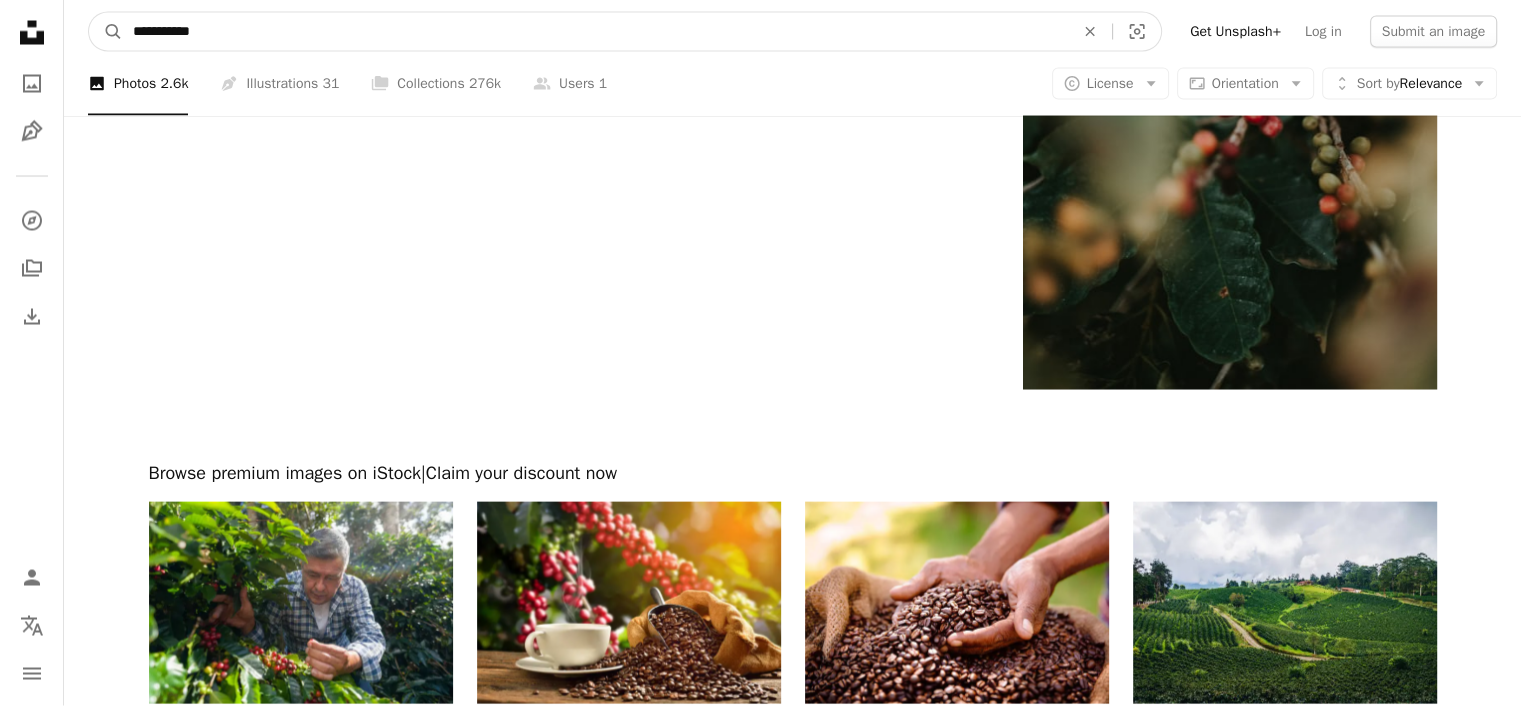 click on "**********" at bounding box center (595, 32) 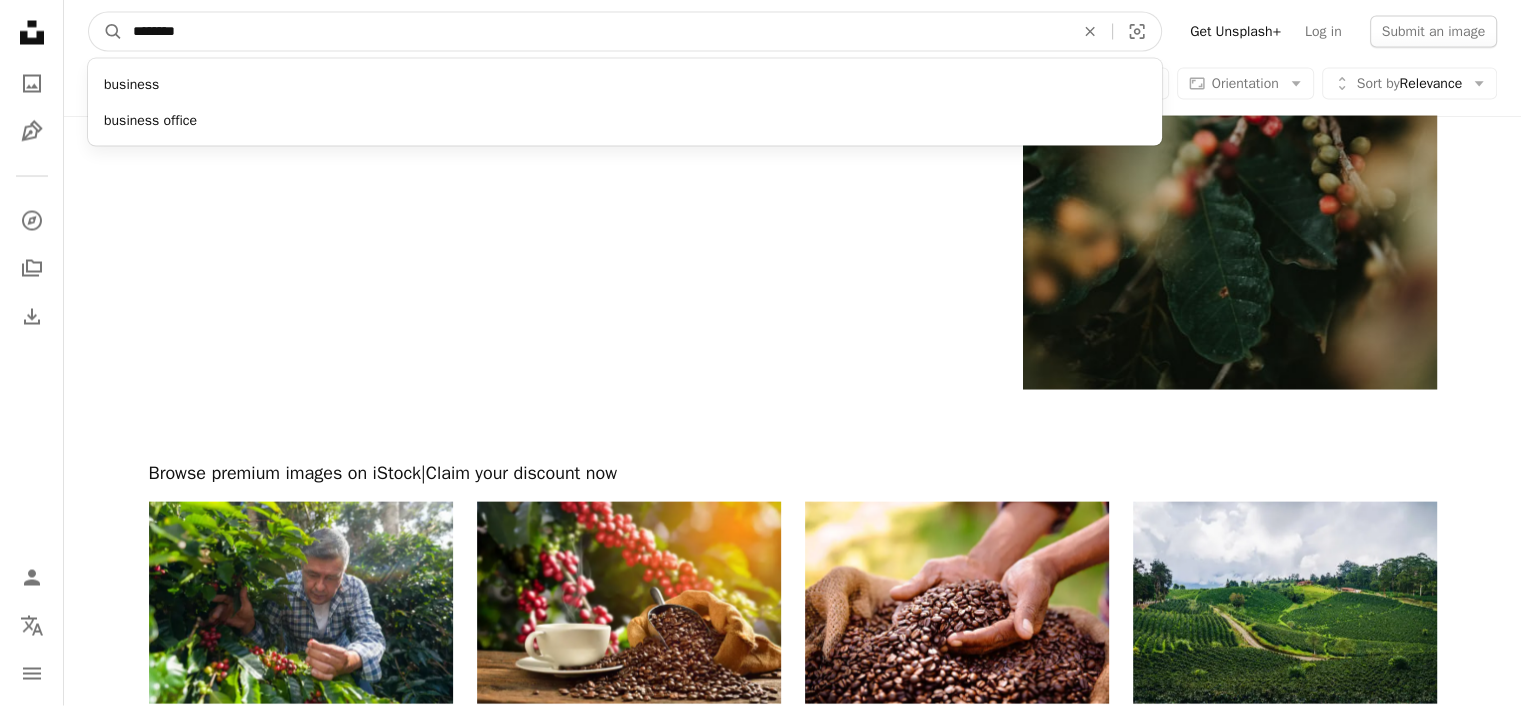 type on "********" 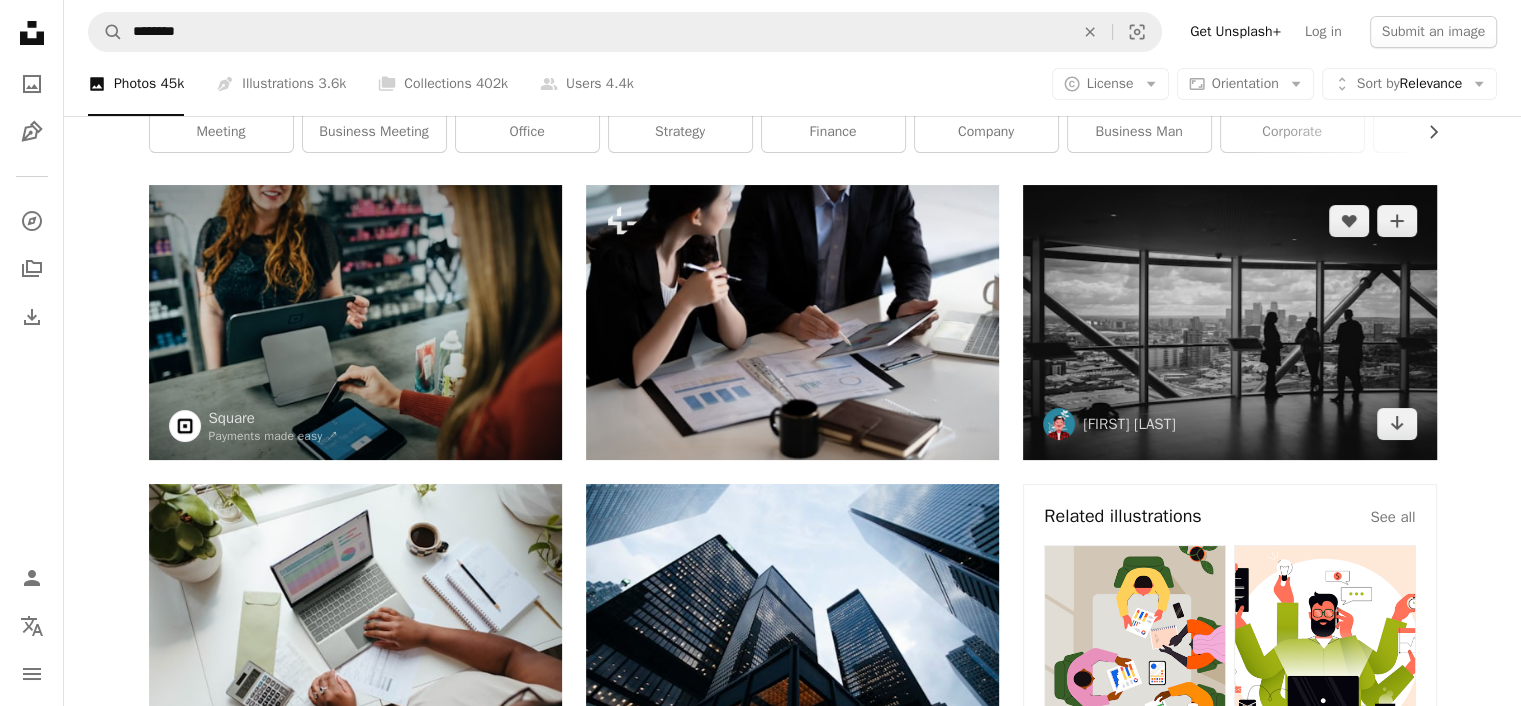 scroll, scrollTop: 100, scrollLeft: 0, axis: vertical 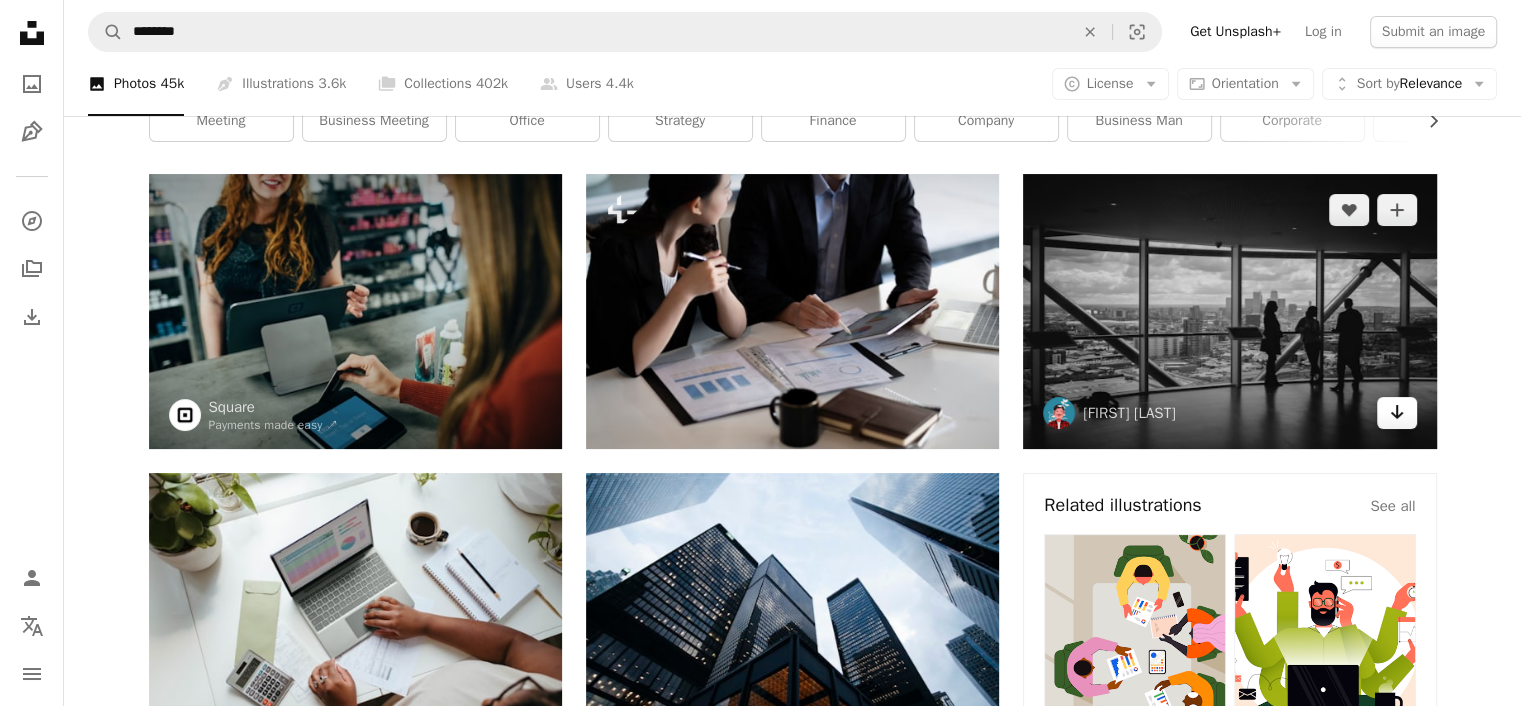 click 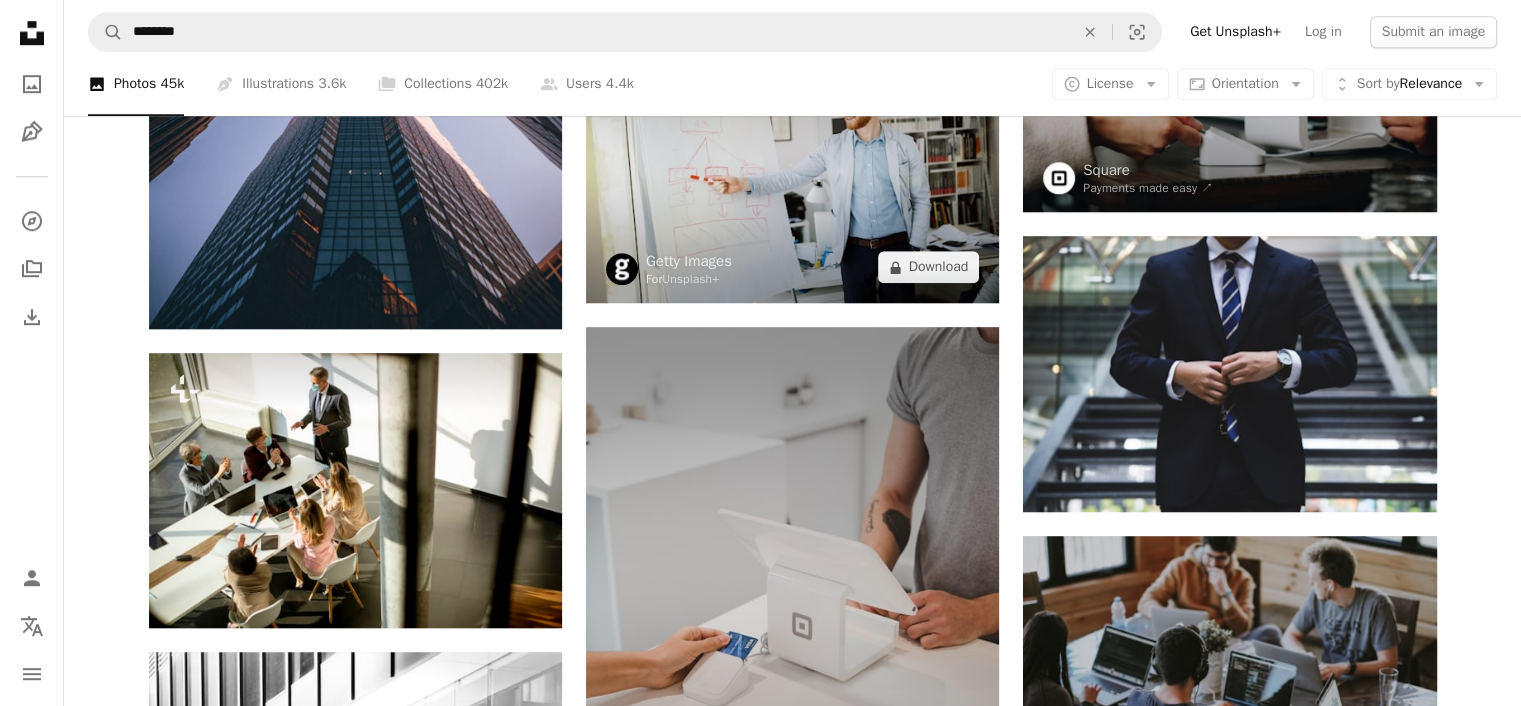 scroll, scrollTop: 1300, scrollLeft: 0, axis: vertical 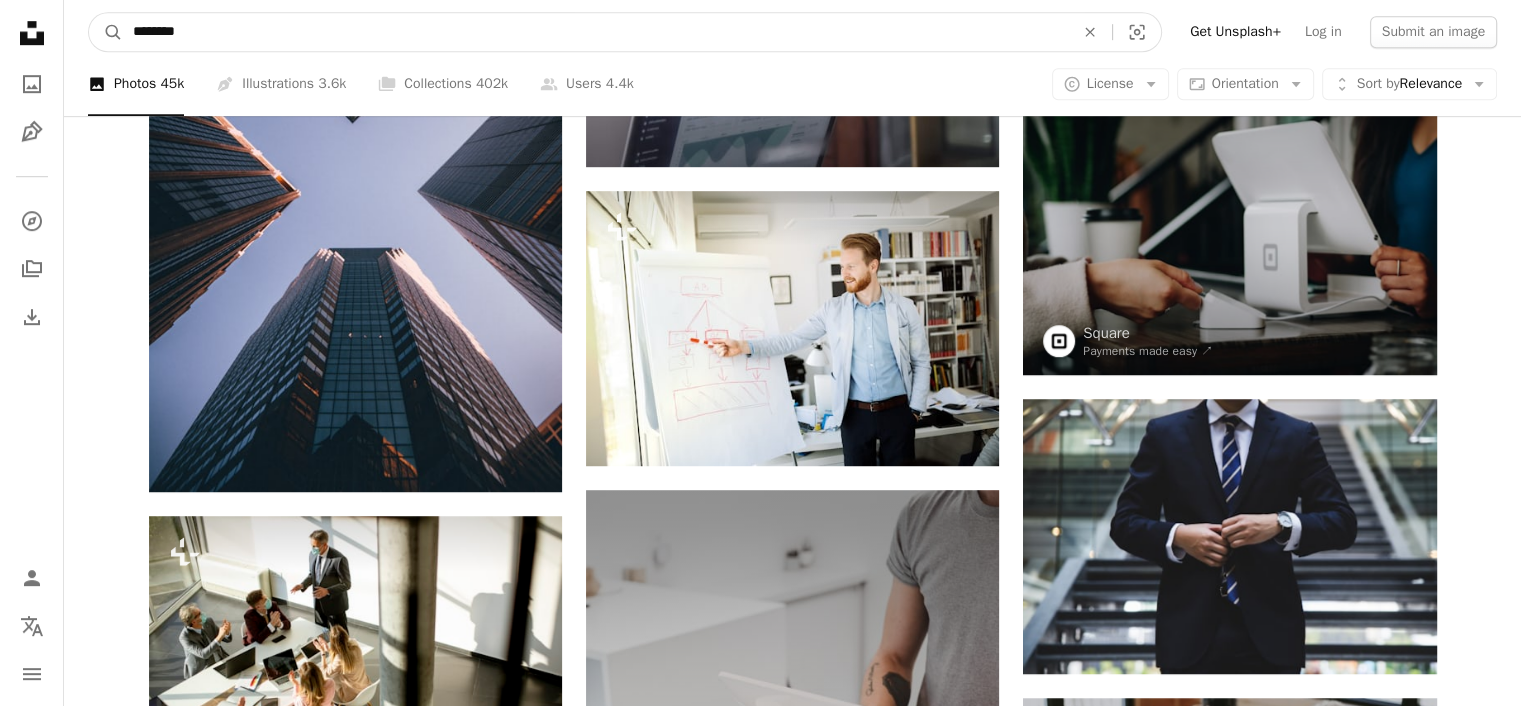 click on "********" at bounding box center (595, 32) 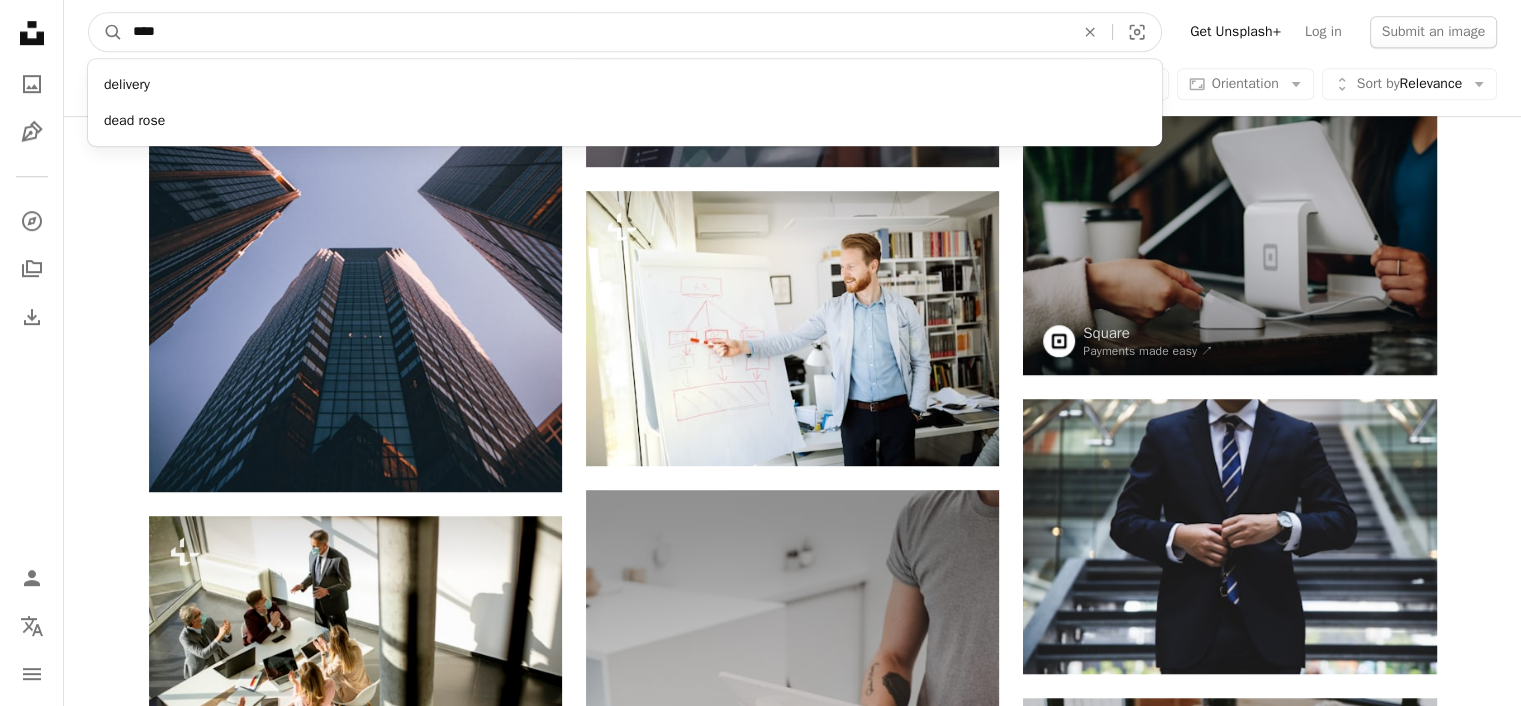 type on "****" 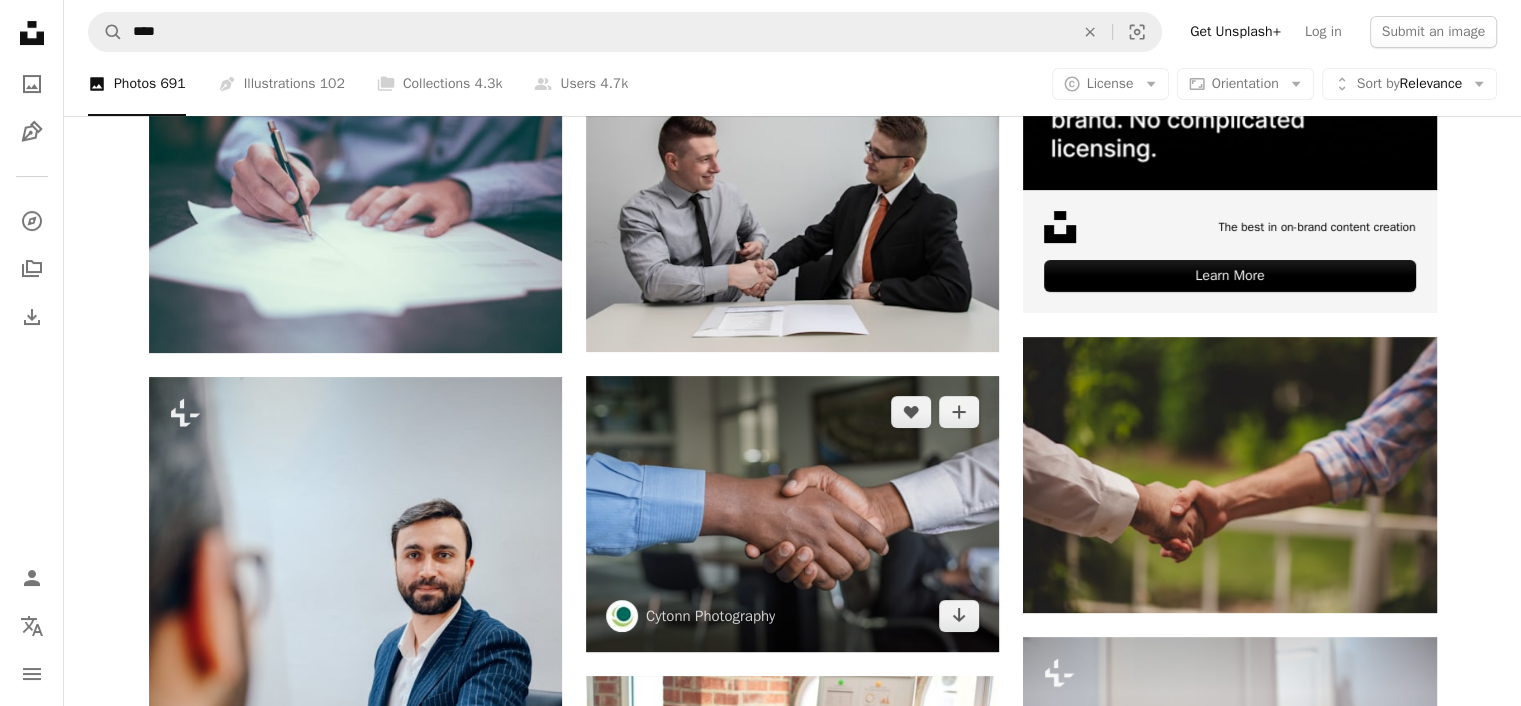 scroll, scrollTop: 500, scrollLeft: 0, axis: vertical 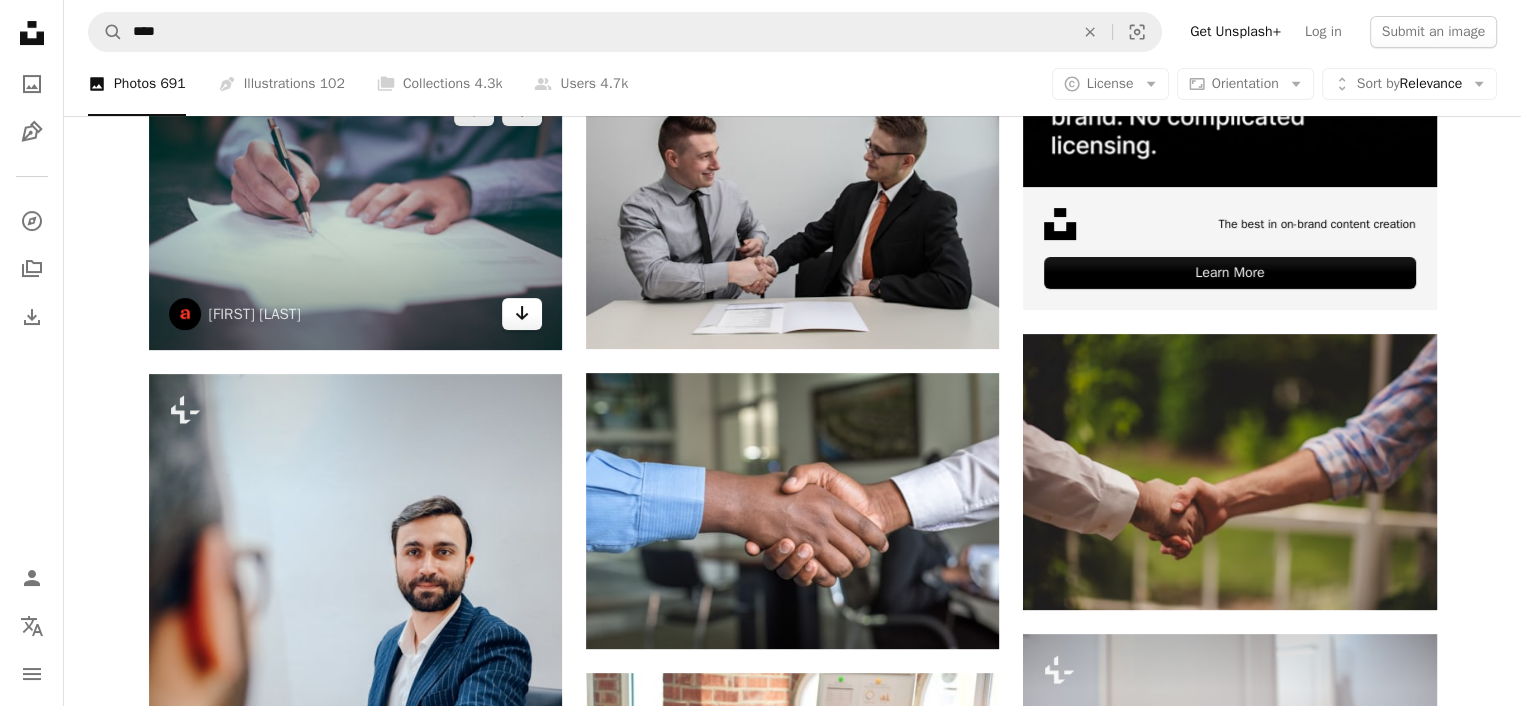 click on "Arrow pointing down" 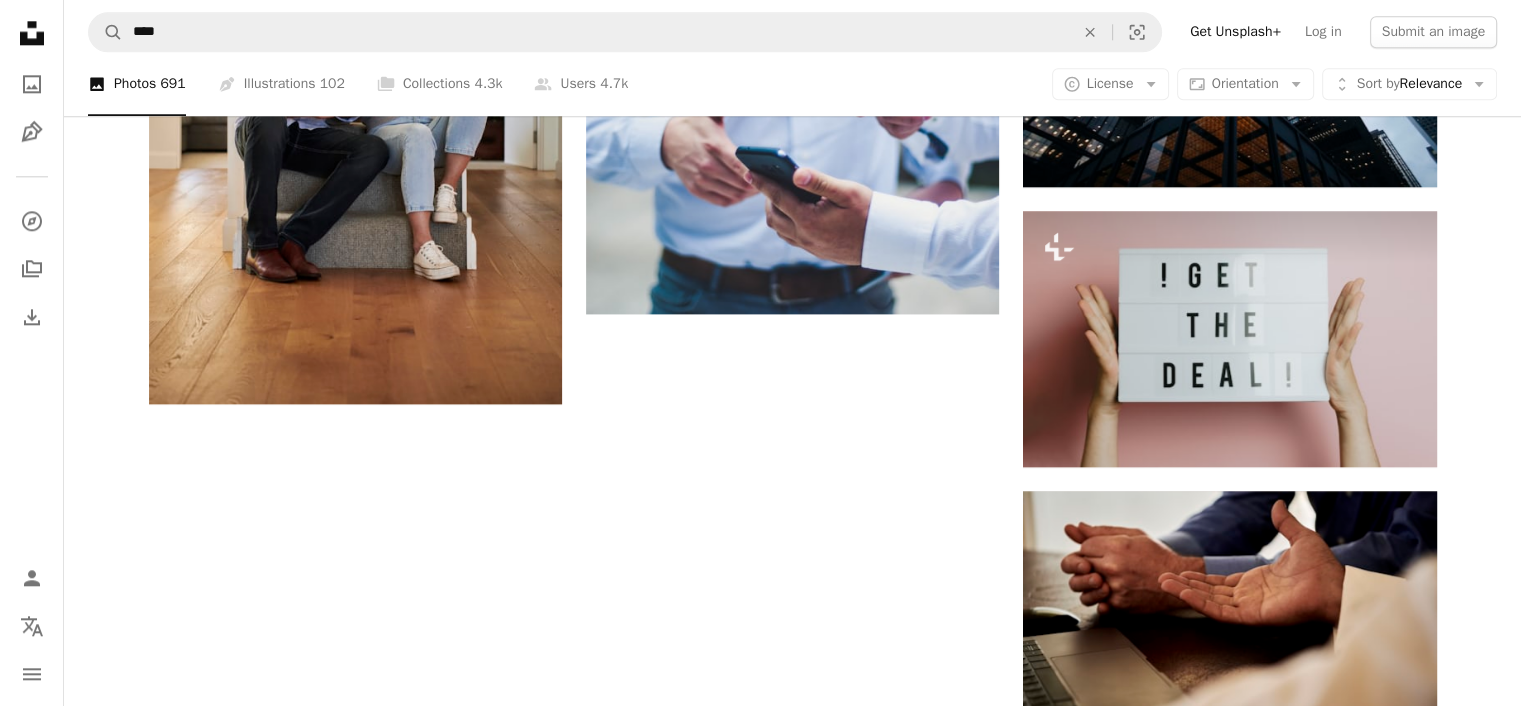 scroll, scrollTop: 2600, scrollLeft: 0, axis: vertical 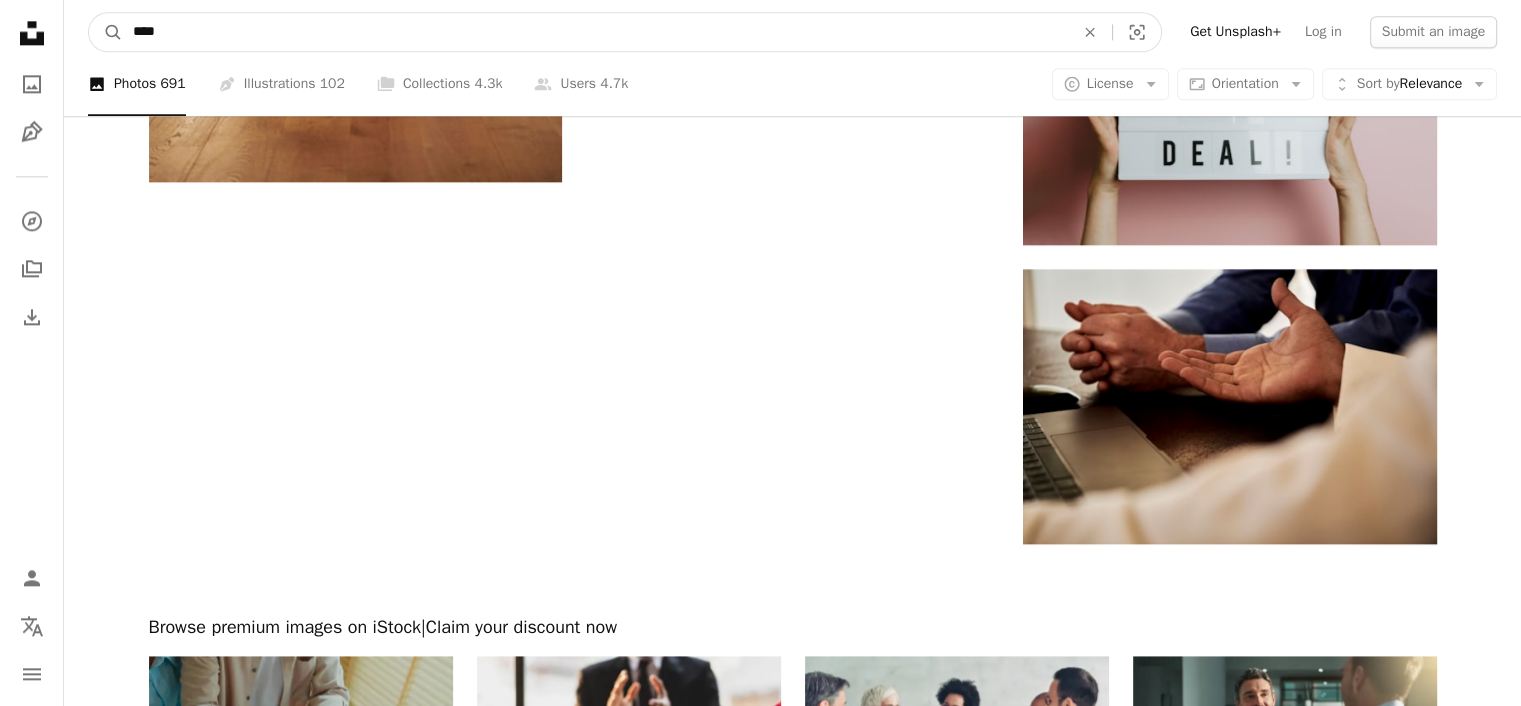 click on "****" at bounding box center [595, 32] 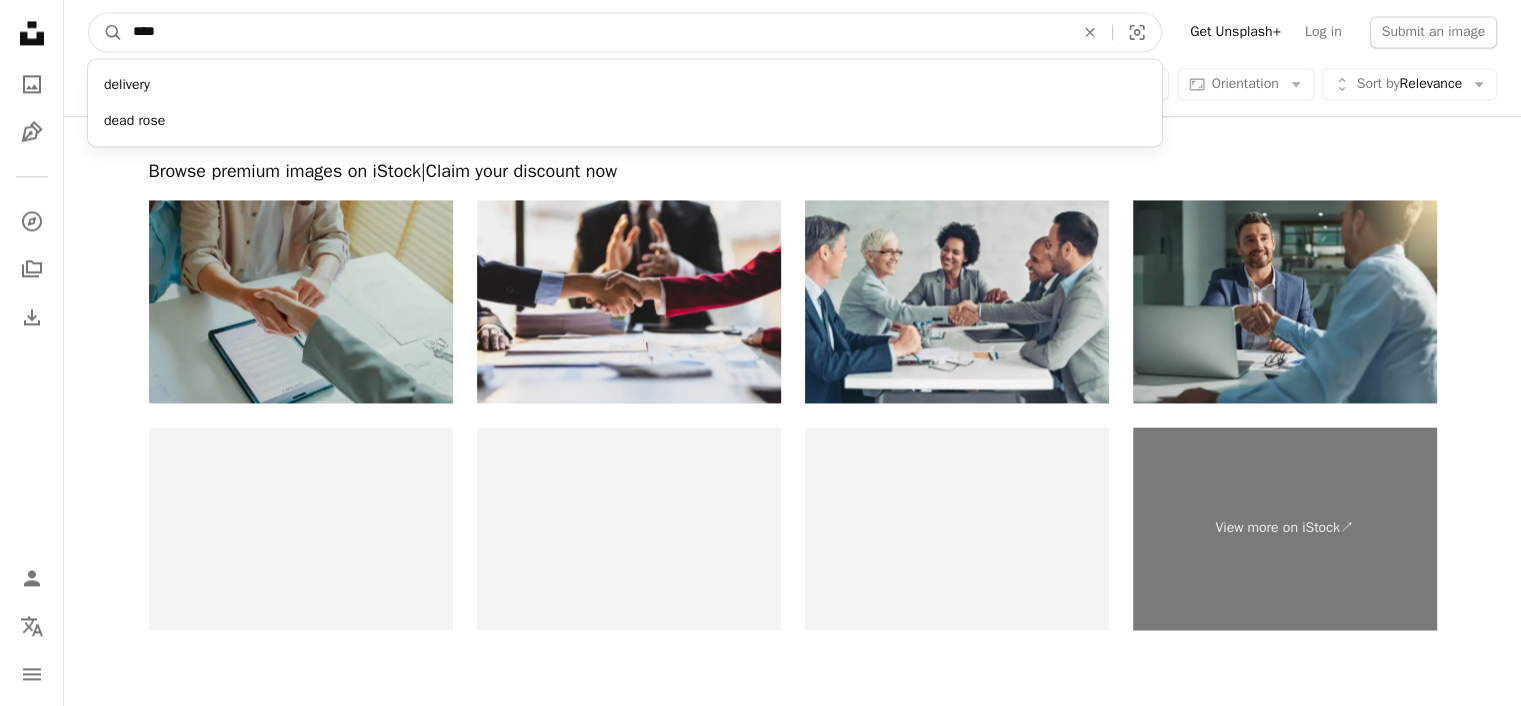 scroll, scrollTop: 3000, scrollLeft: 0, axis: vertical 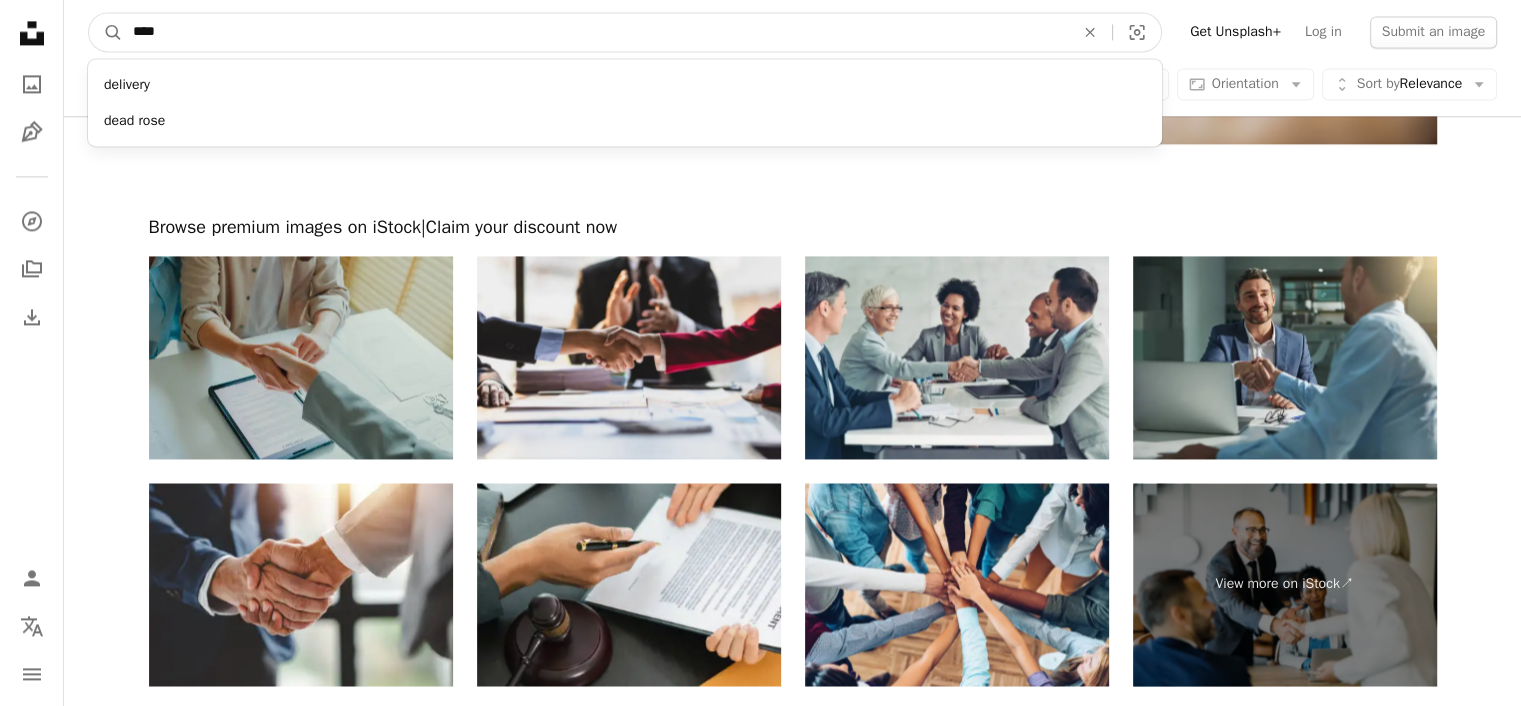 click on "****" at bounding box center [595, 32] 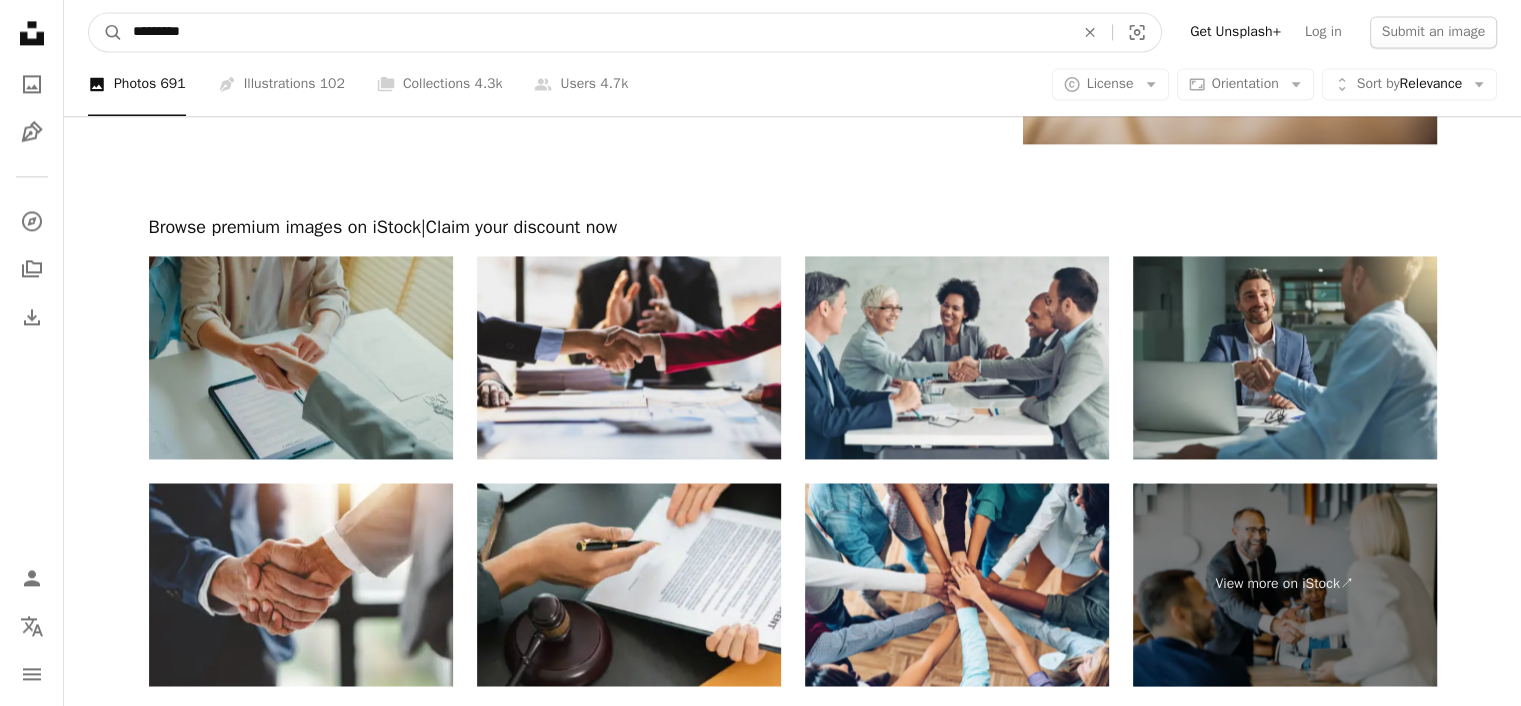 type on "*********" 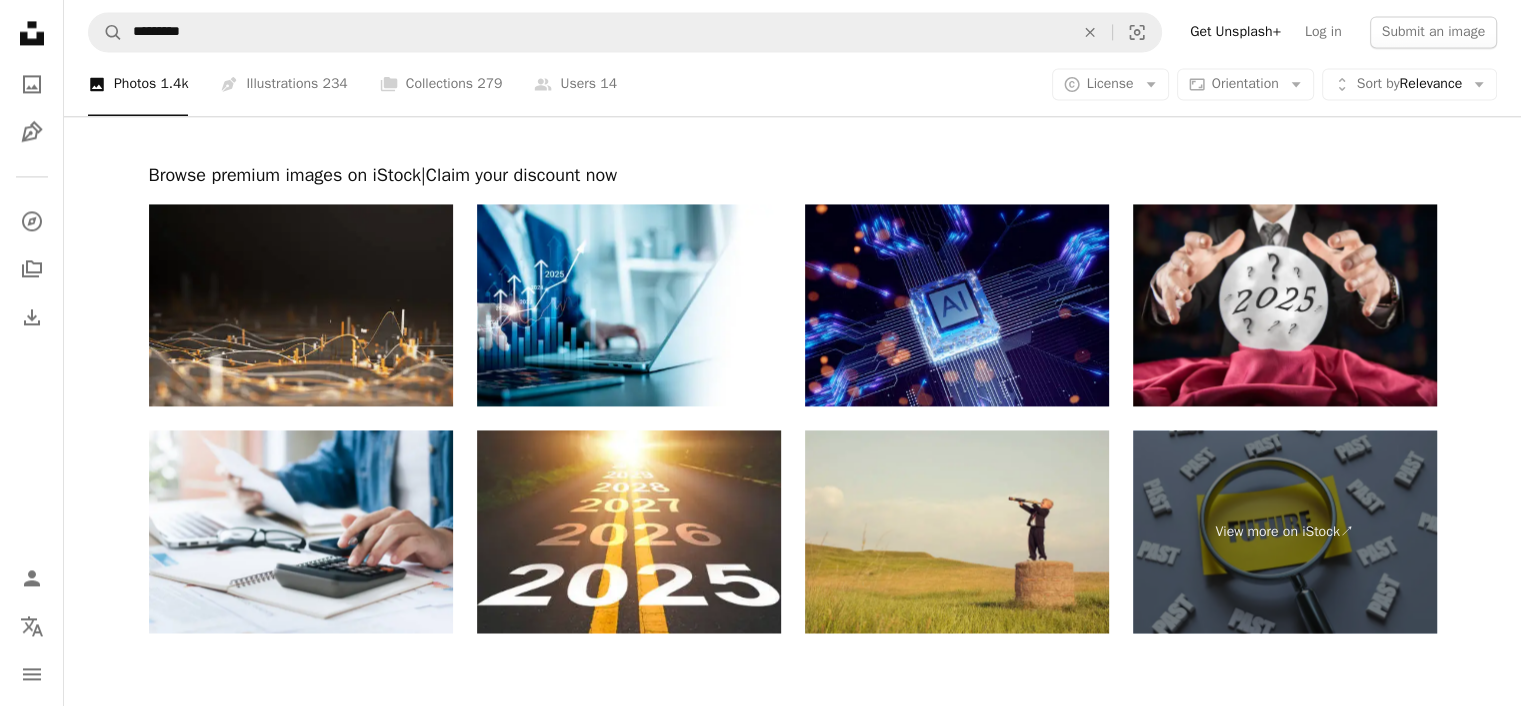 scroll, scrollTop: 3000, scrollLeft: 0, axis: vertical 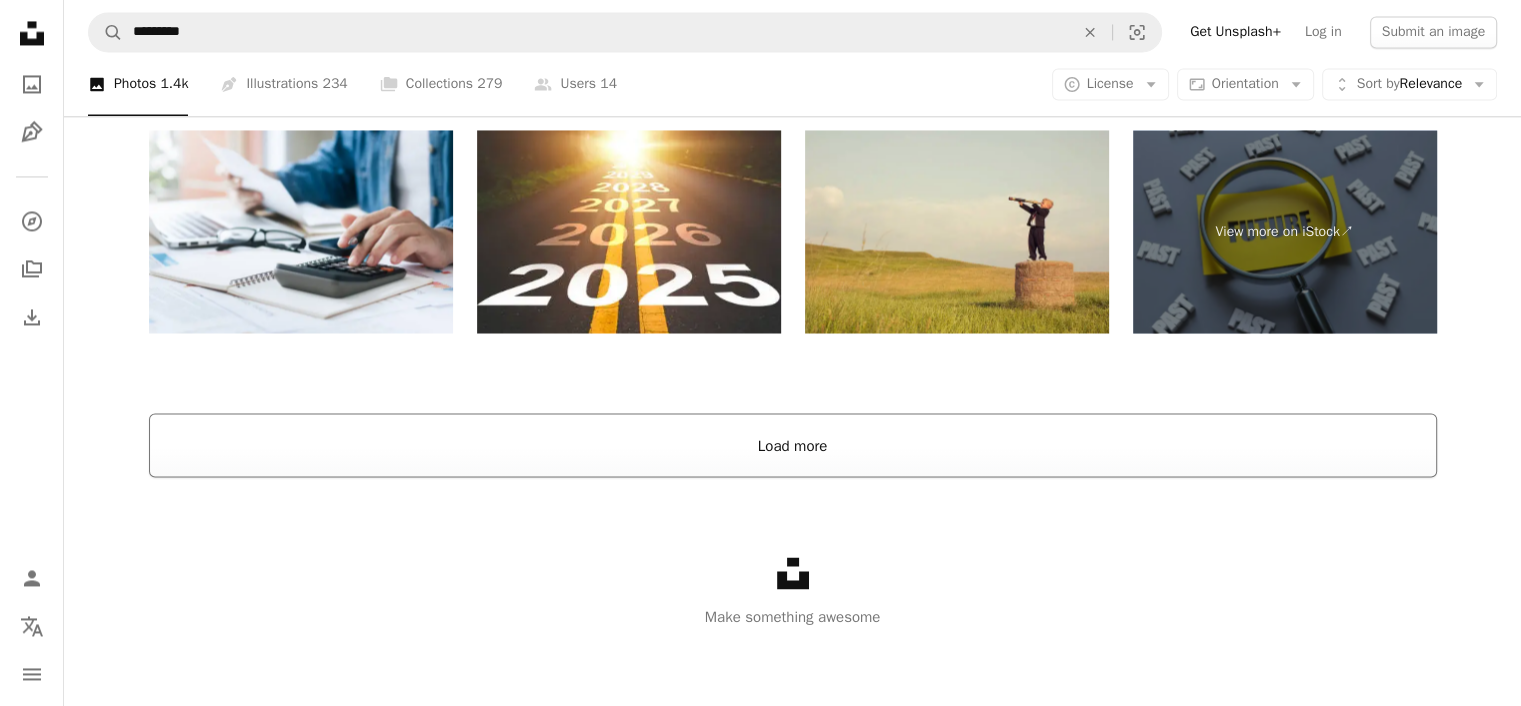 click on "Load more" at bounding box center [793, 445] 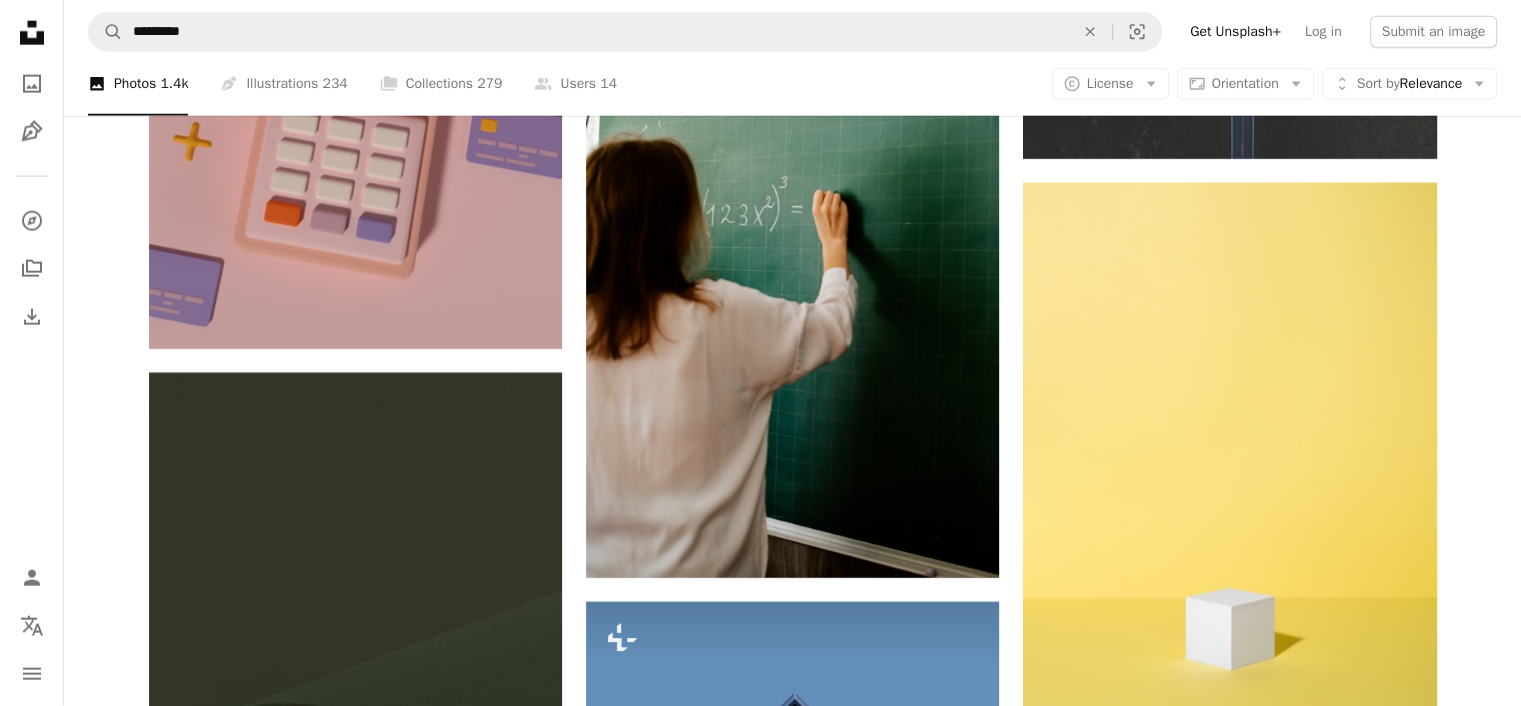 scroll, scrollTop: 12866, scrollLeft: 0, axis: vertical 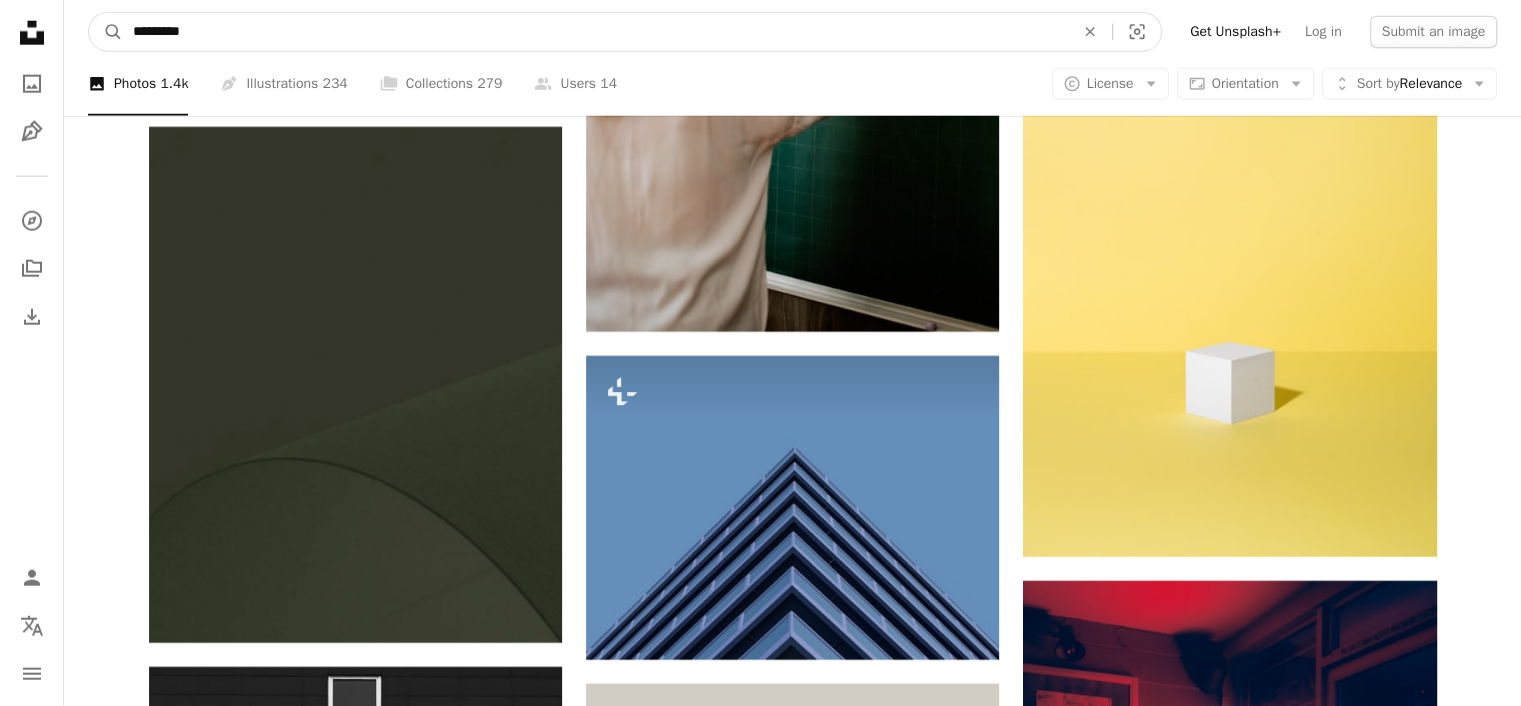 click on "*********" at bounding box center [595, 32] 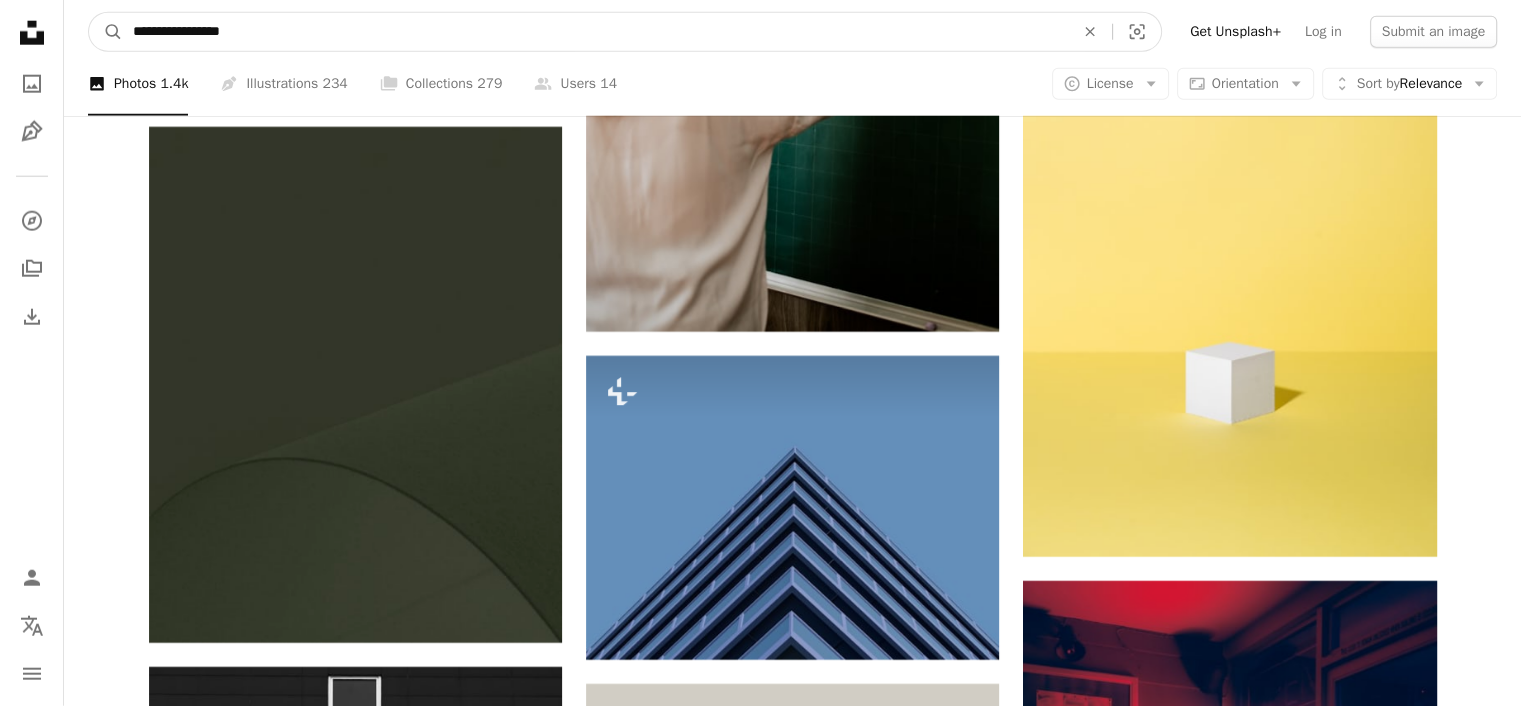 type on "**********" 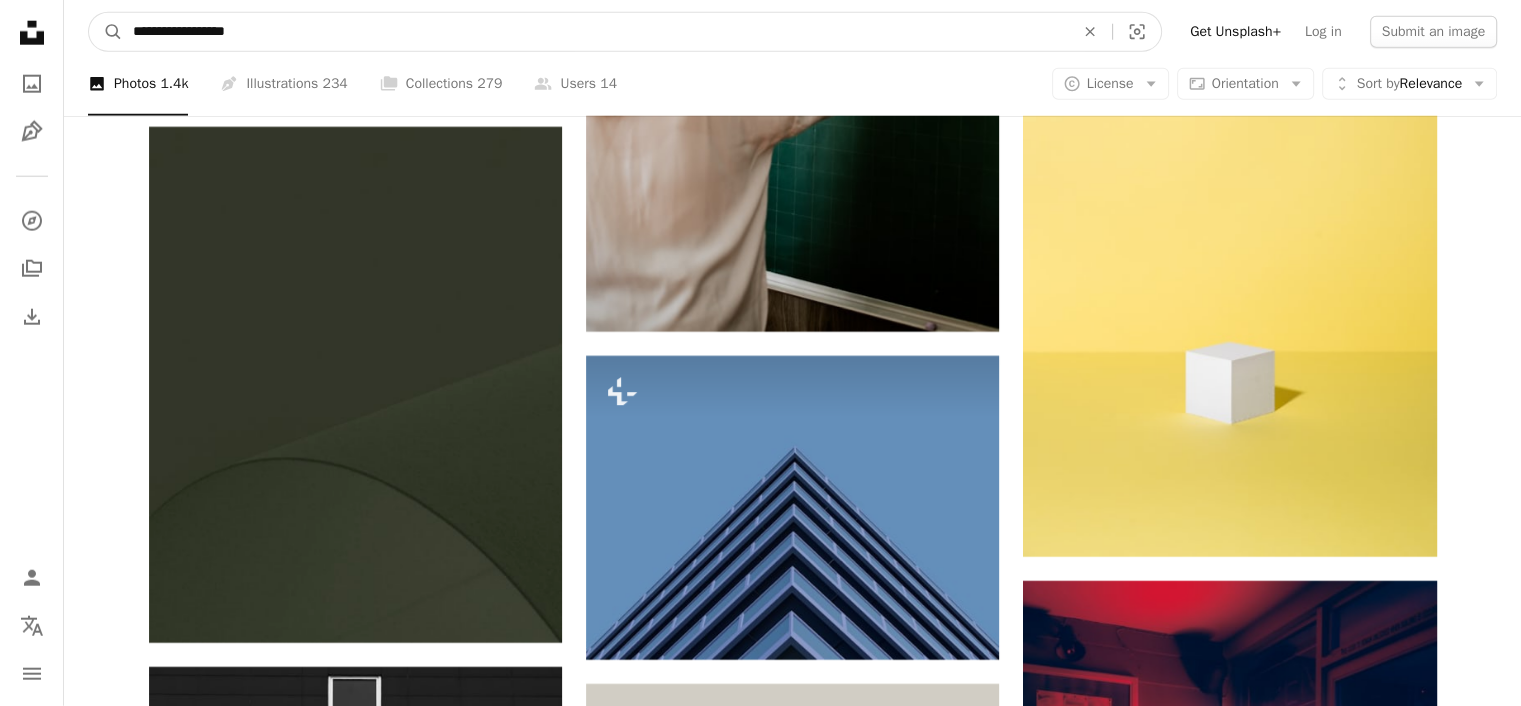 click on "A magnifying glass" at bounding box center [106, 32] 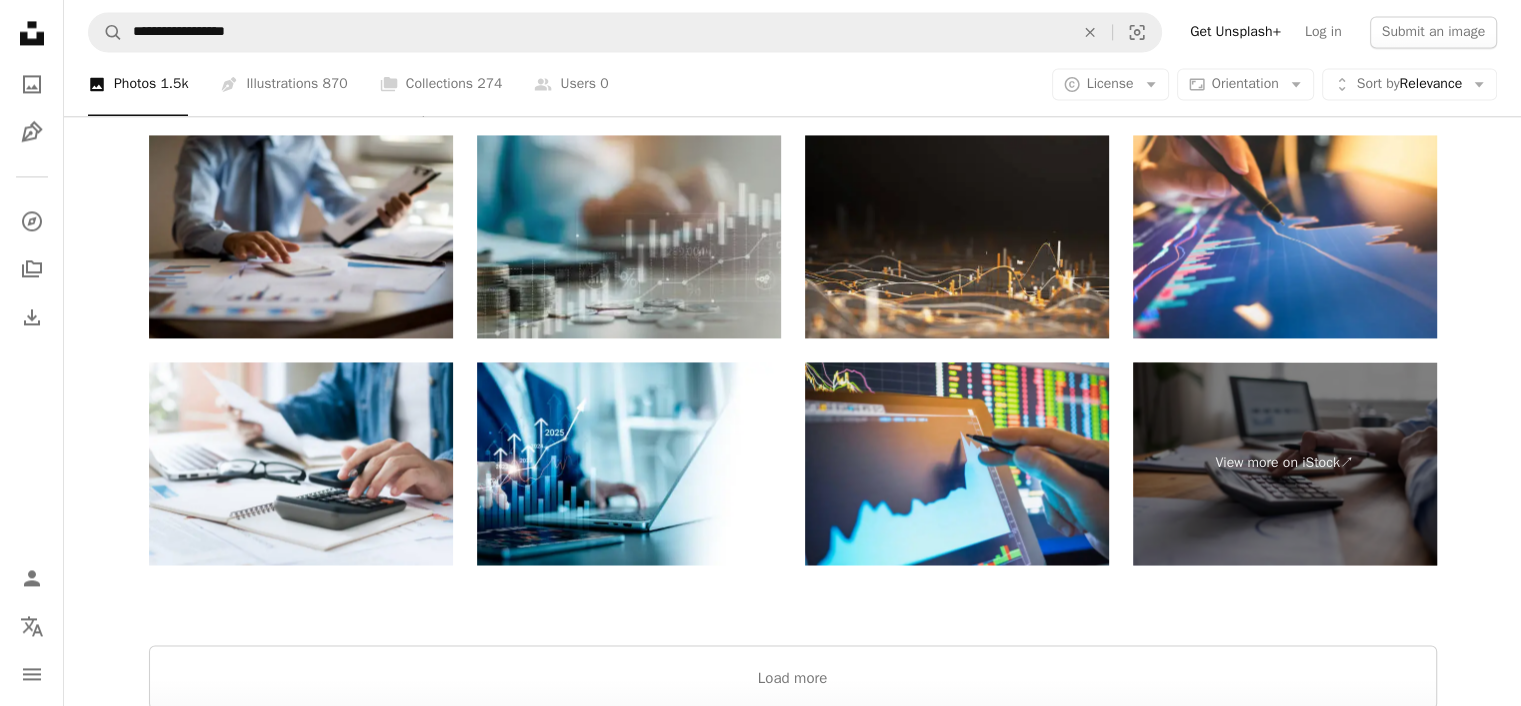 scroll, scrollTop: 3200, scrollLeft: 0, axis: vertical 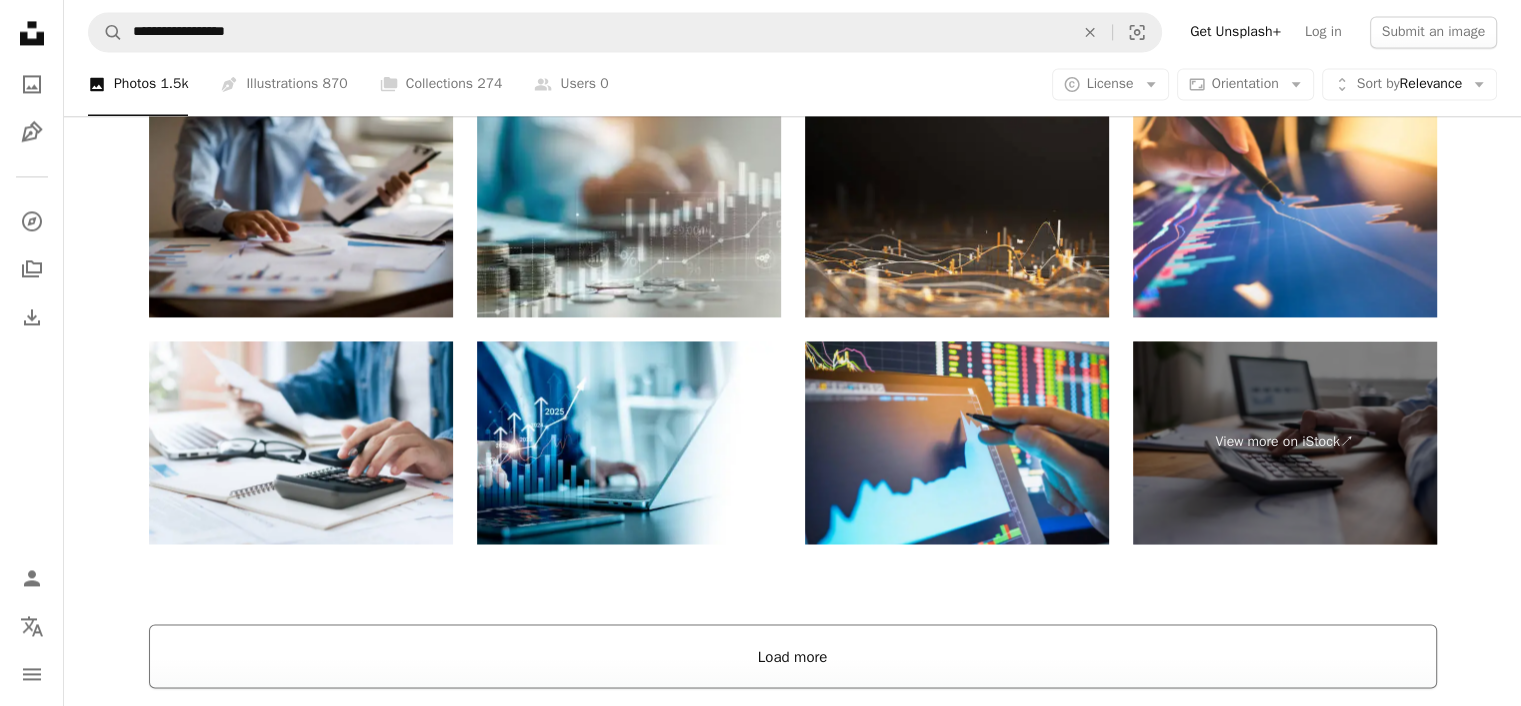 click on "Load more" at bounding box center [793, 656] 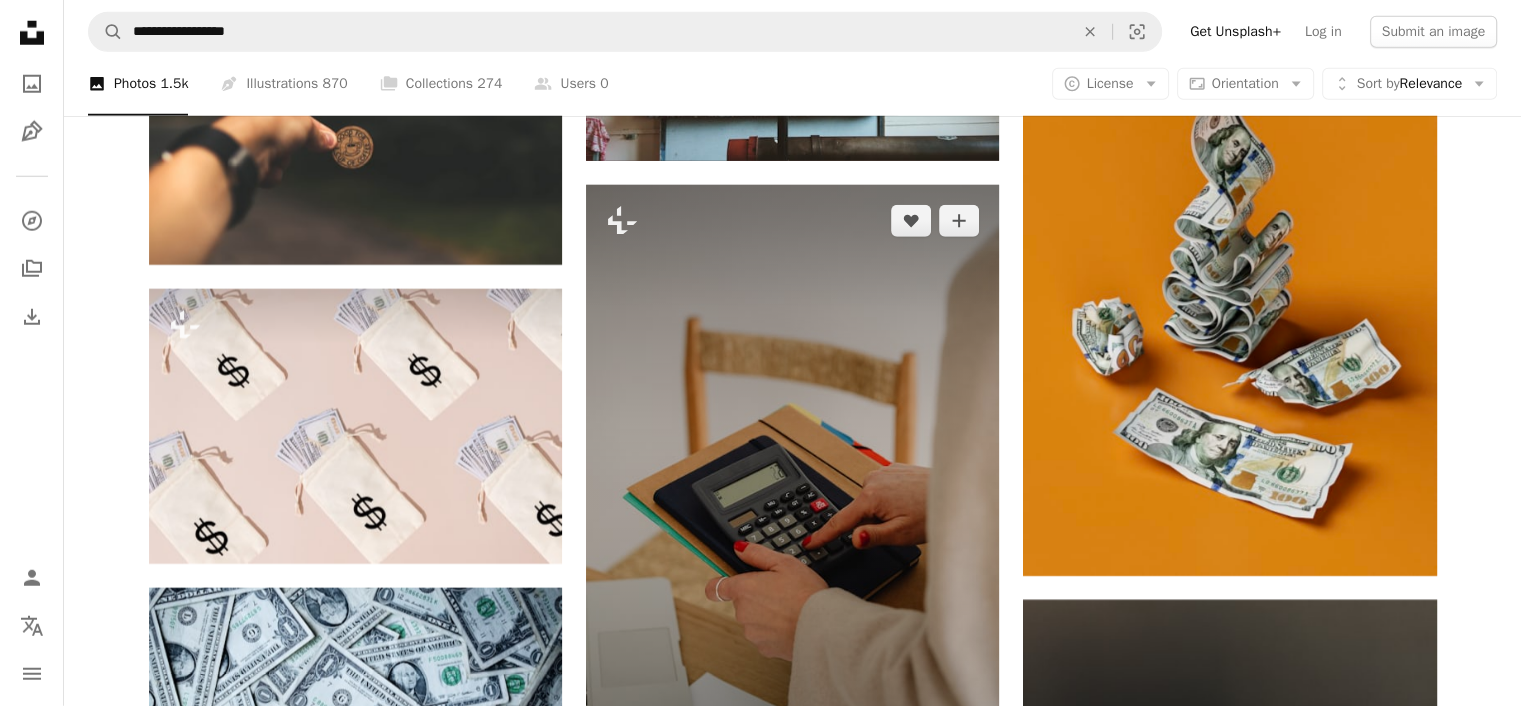 scroll, scrollTop: 5900, scrollLeft: 0, axis: vertical 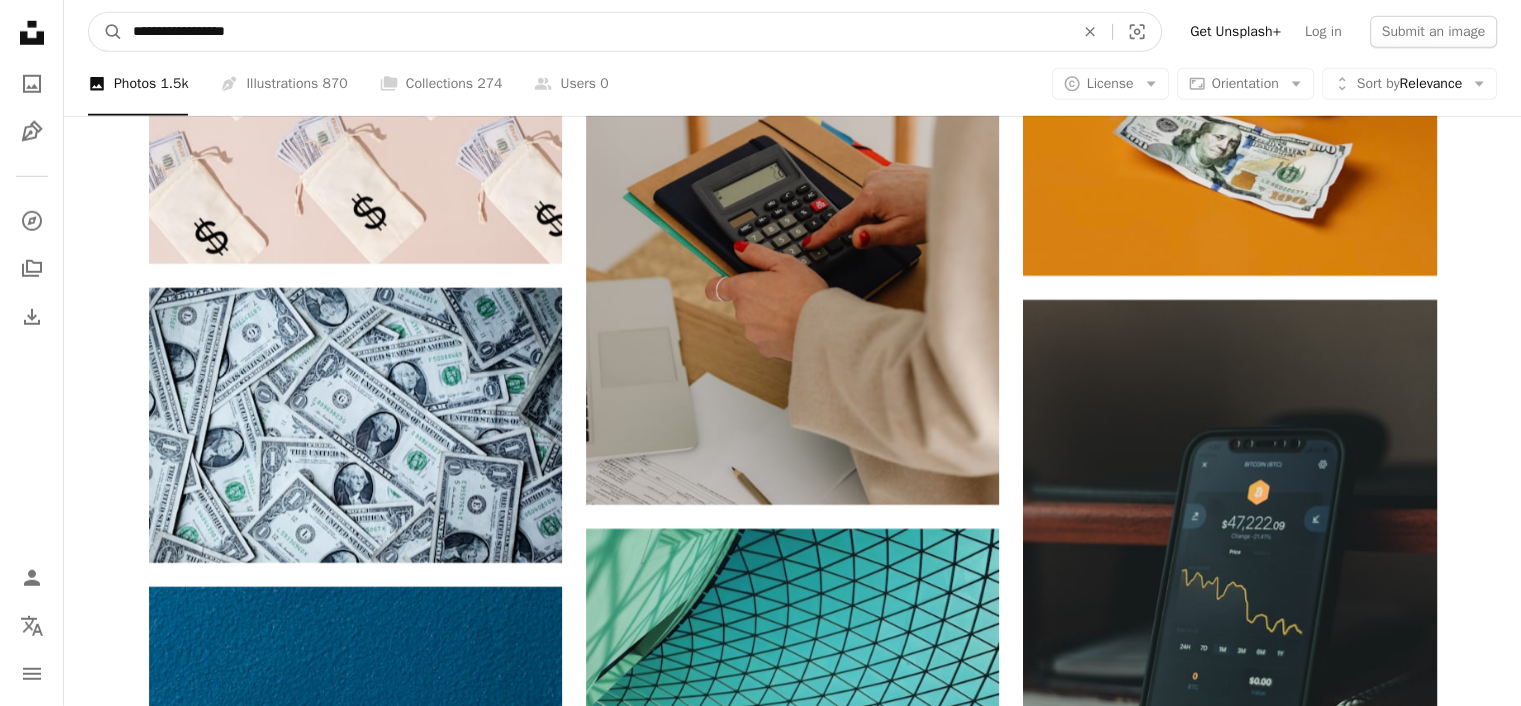 click on "**********" at bounding box center [595, 32] 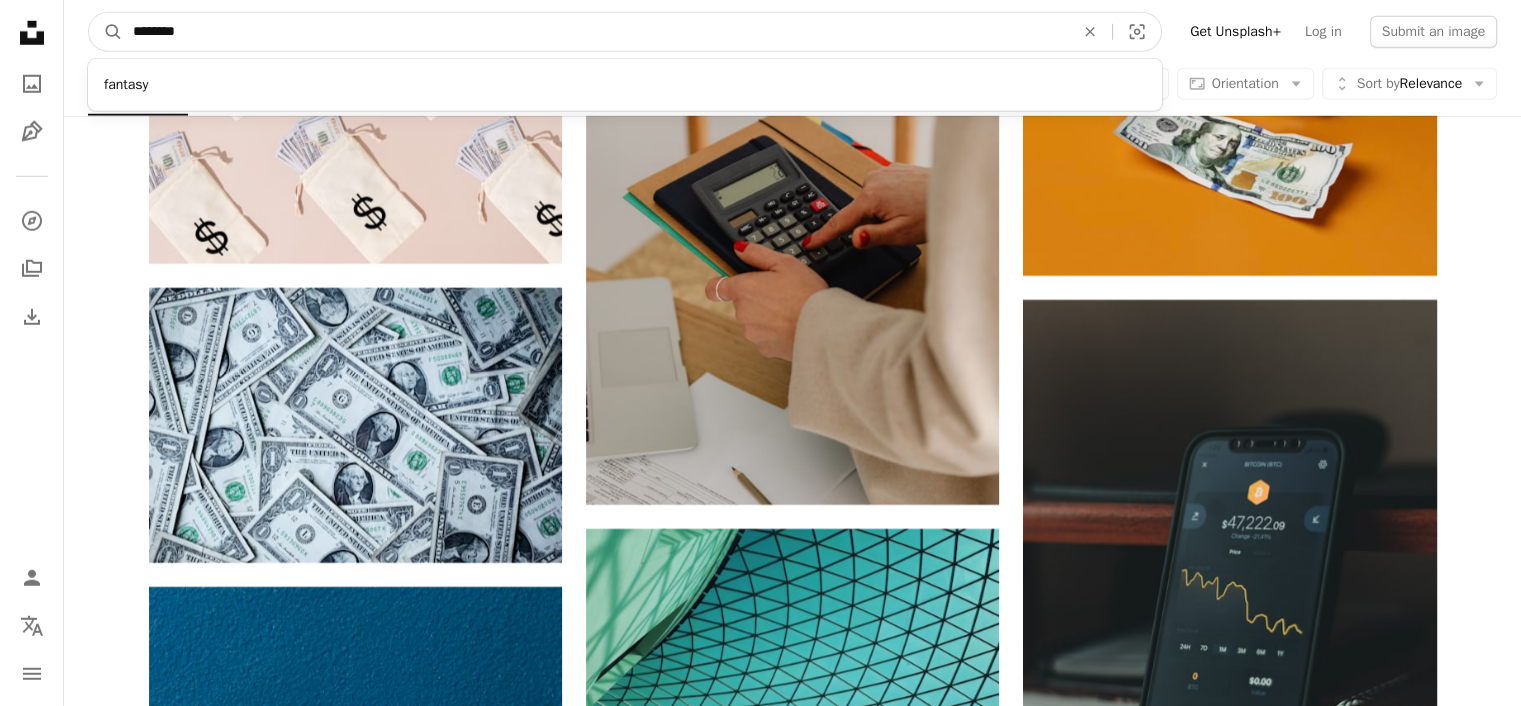 type on "********" 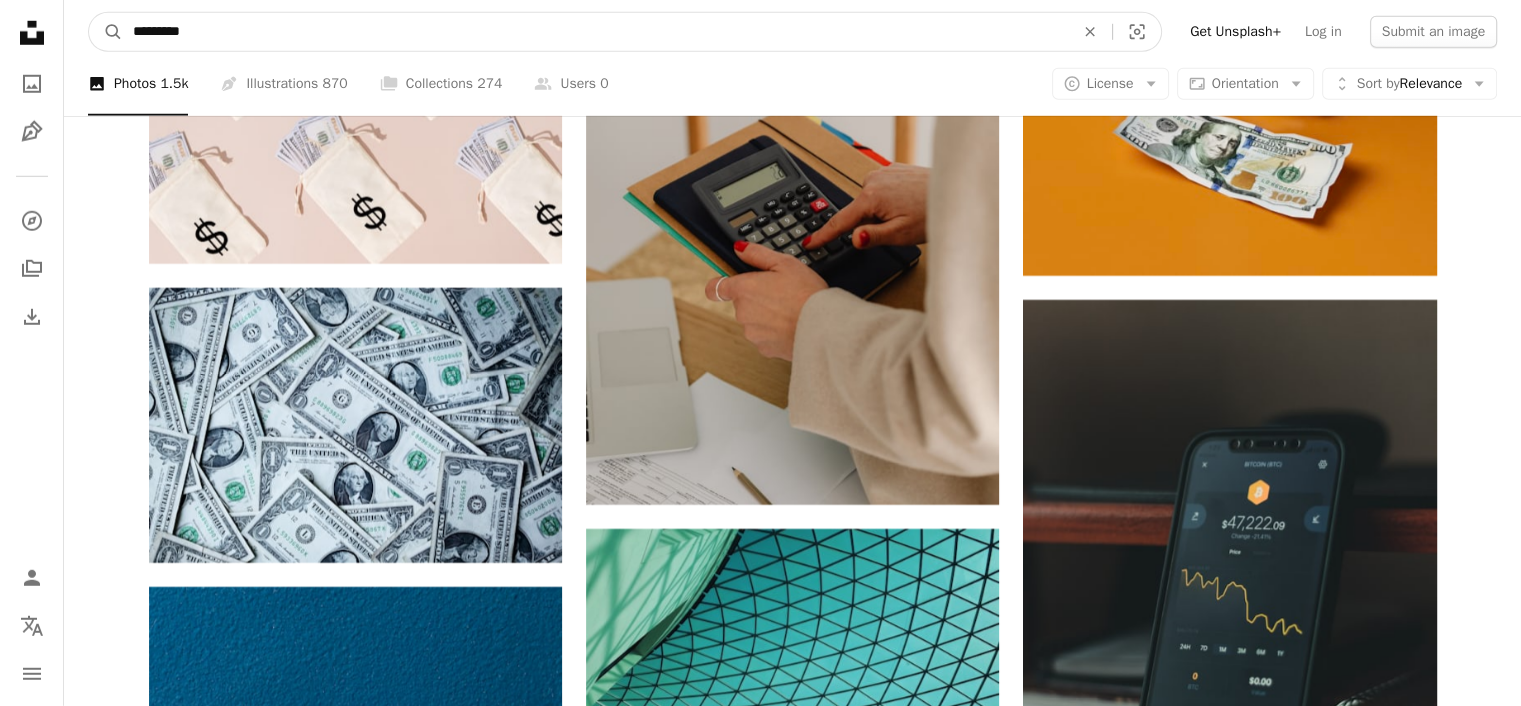 click on "A magnifying glass" at bounding box center [106, 32] 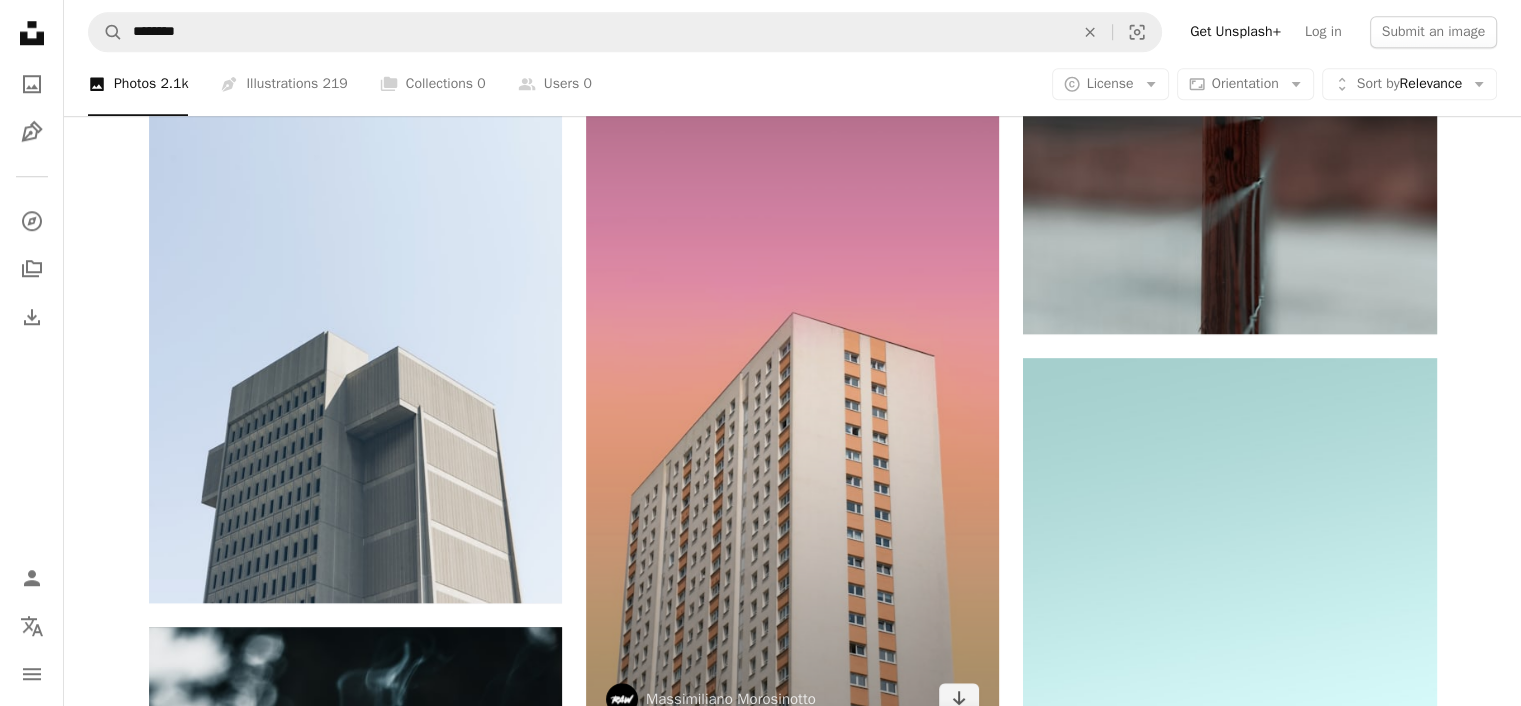 scroll, scrollTop: 1800, scrollLeft: 0, axis: vertical 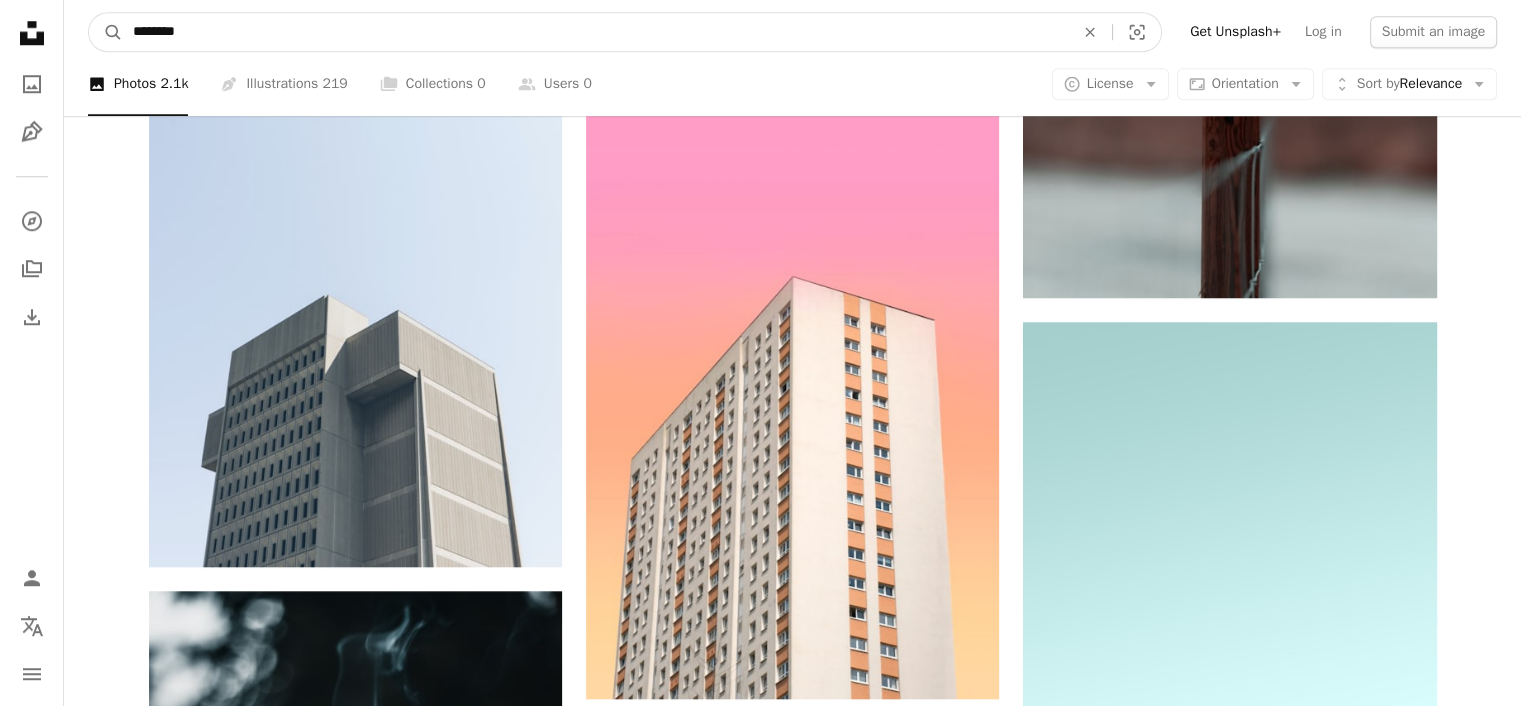 click on "********" at bounding box center (595, 32) 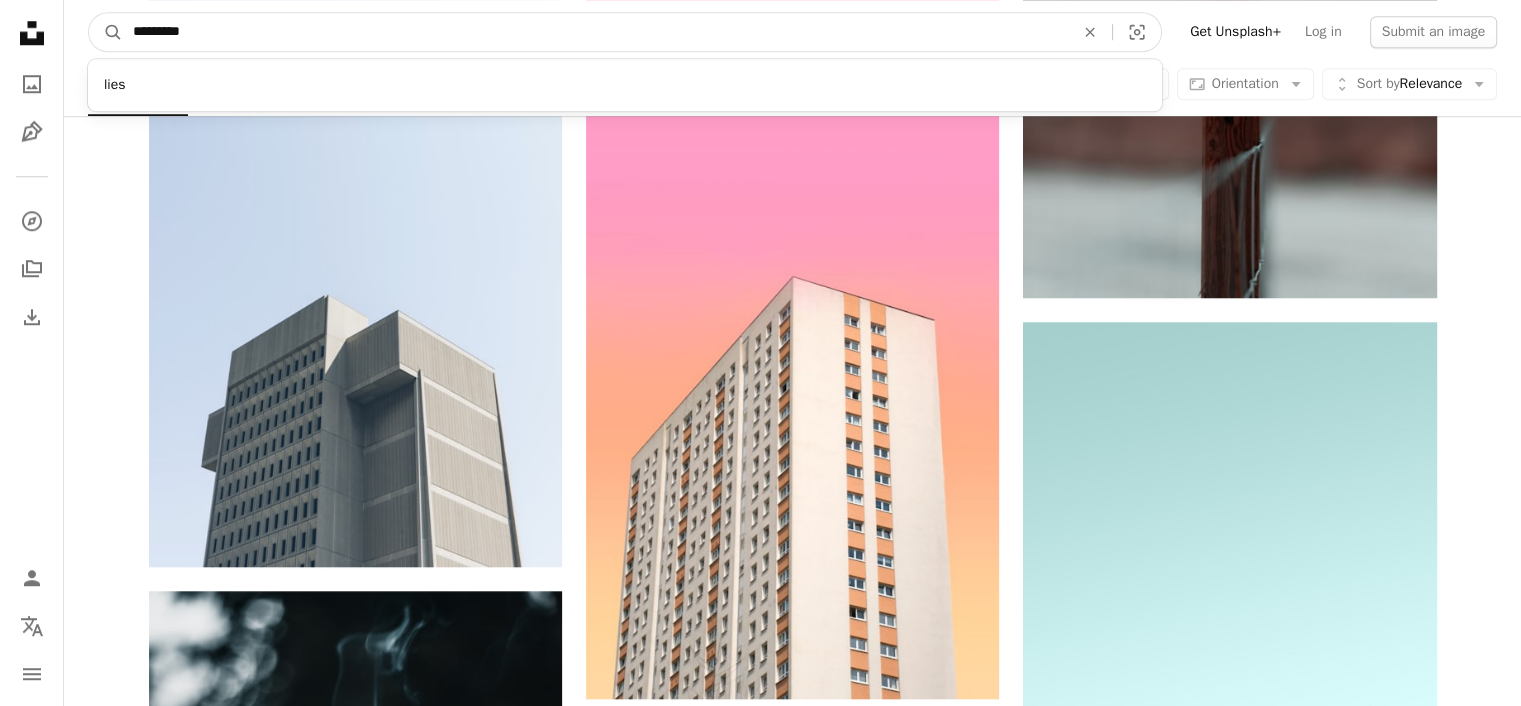 type on "*********" 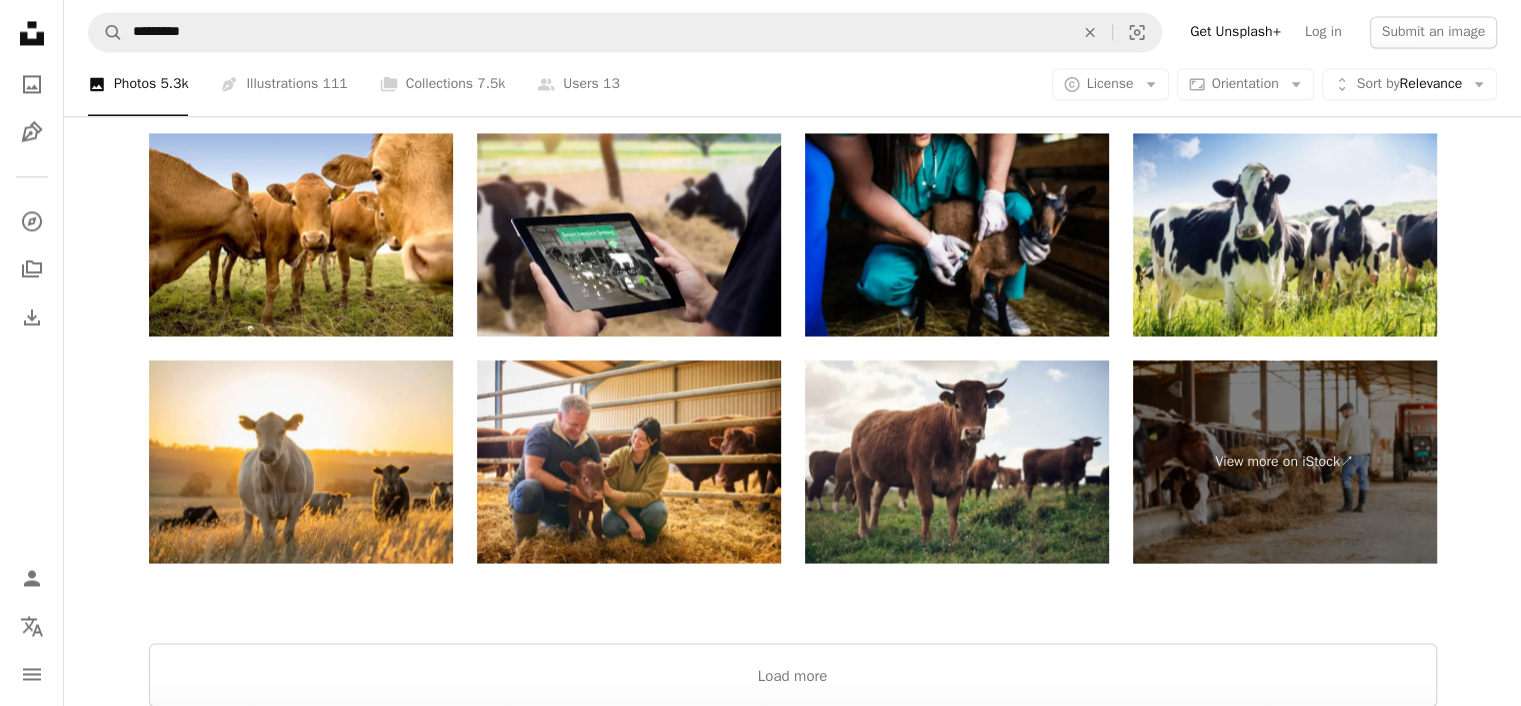 scroll, scrollTop: 3711, scrollLeft: 0, axis: vertical 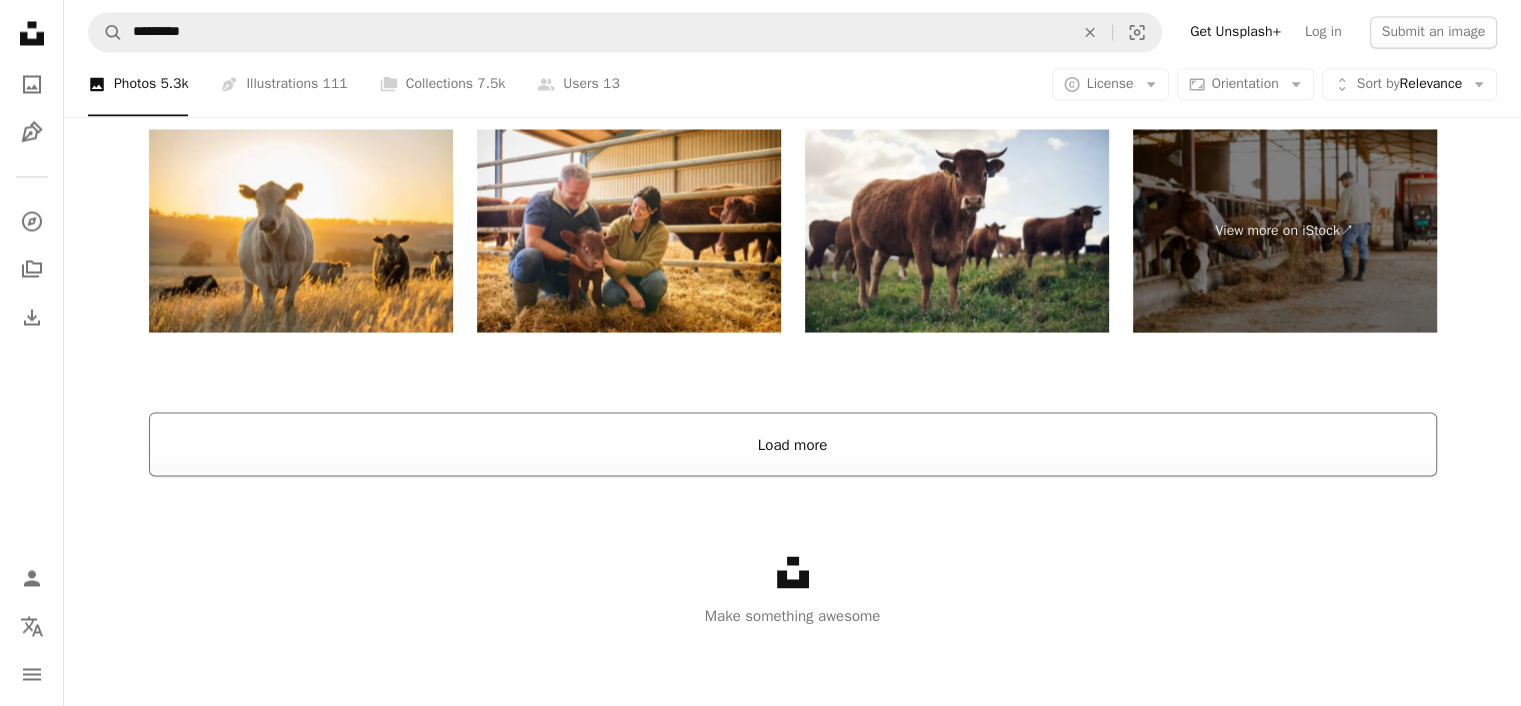 click on "Load more" at bounding box center [793, 444] 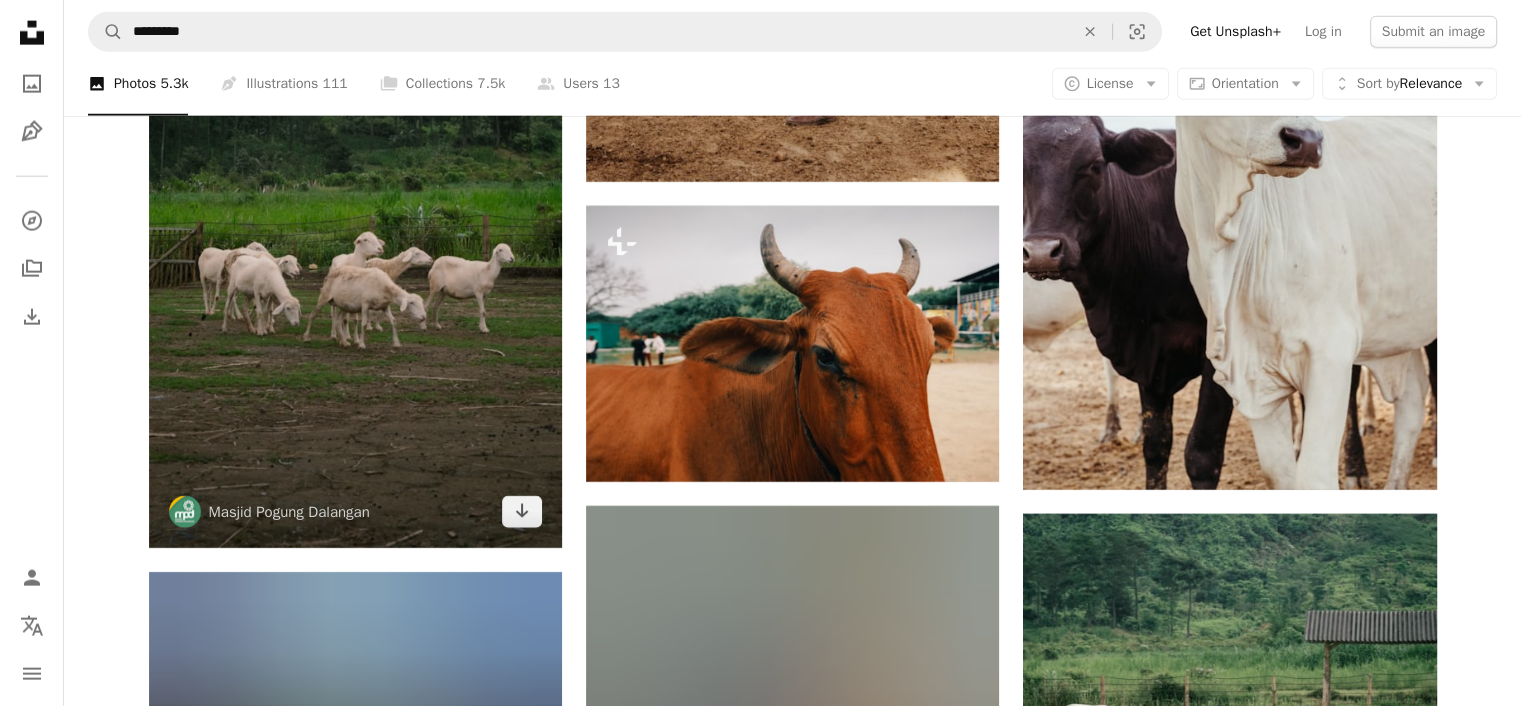 scroll, scrollTop: 20089, scrollLeft: 0, axis: vertical 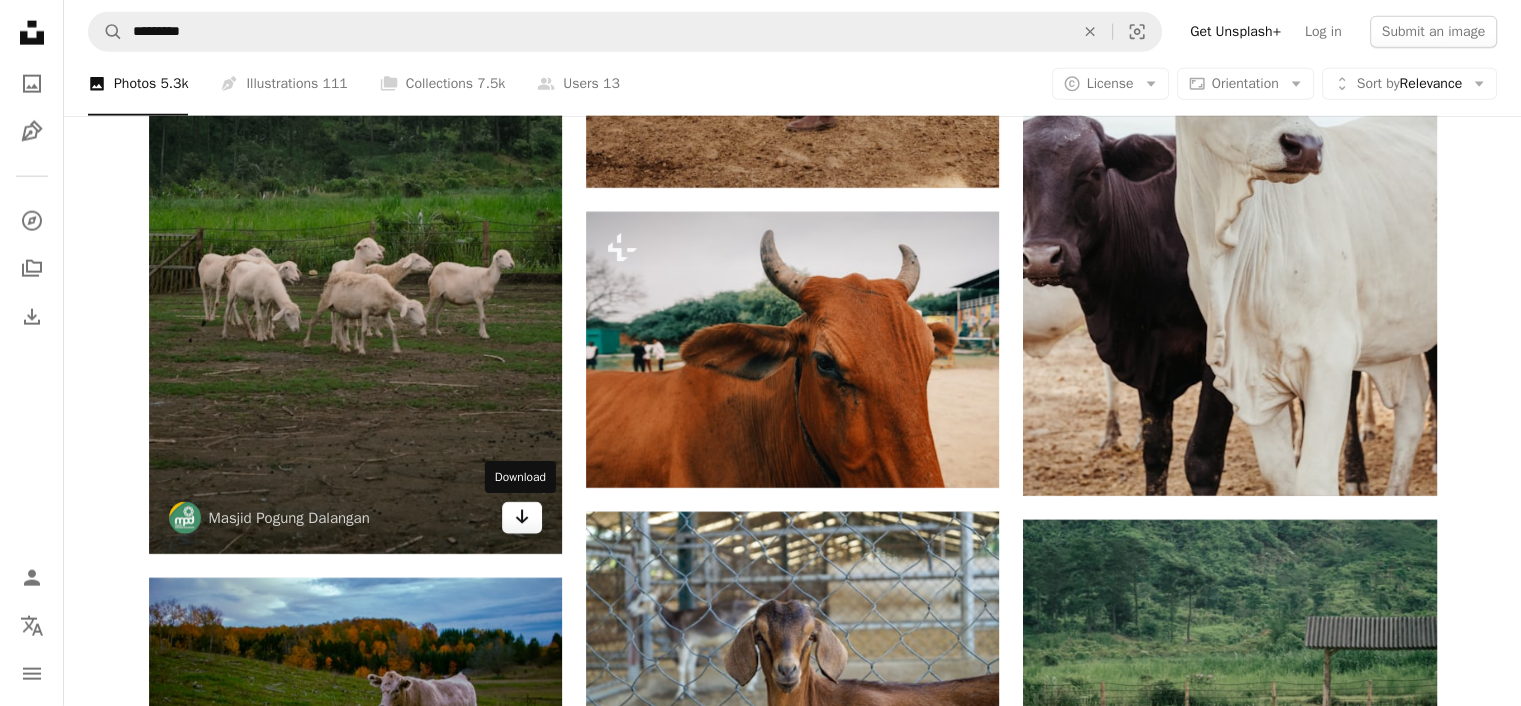 click on "Arrow pointing down" 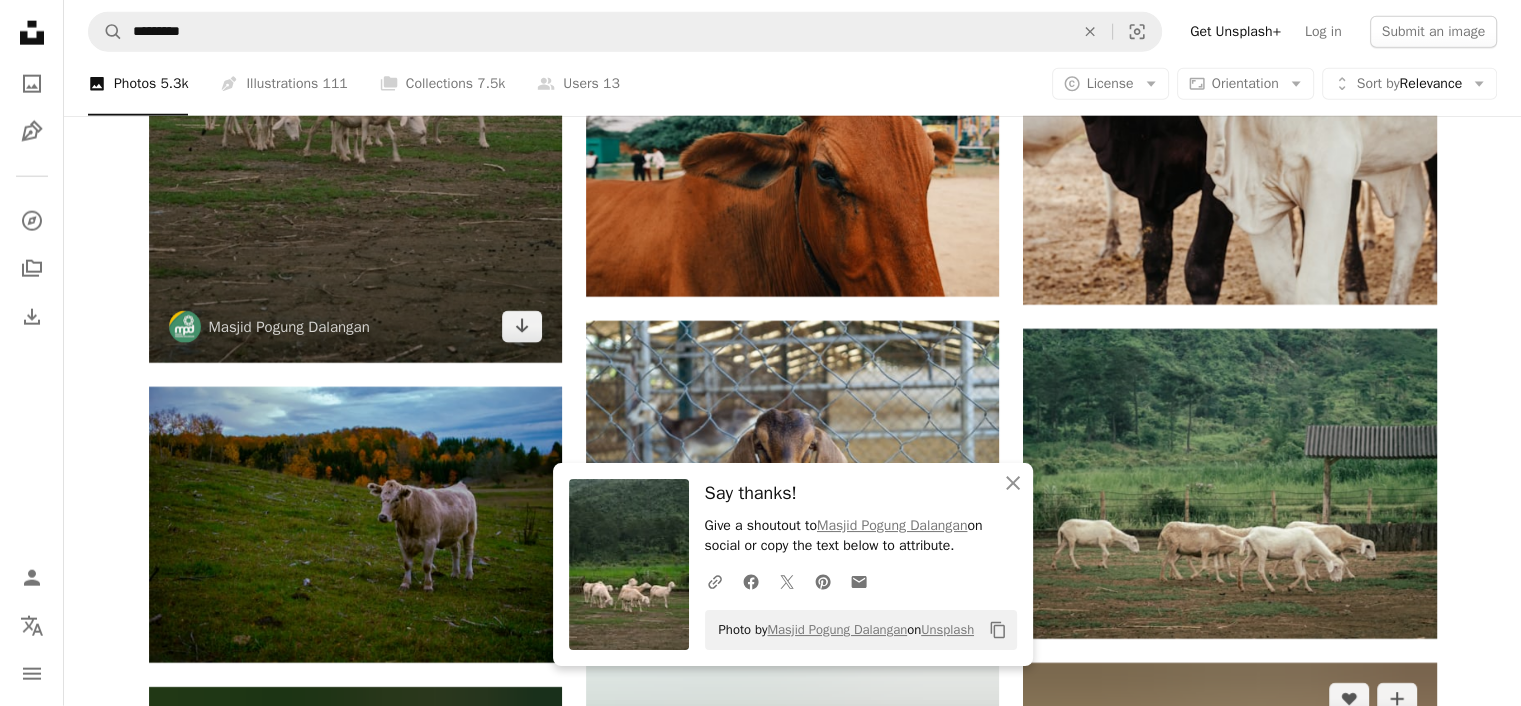 scroll, scrollTop: 20289, scrollLeft: 0, axis: vertical 